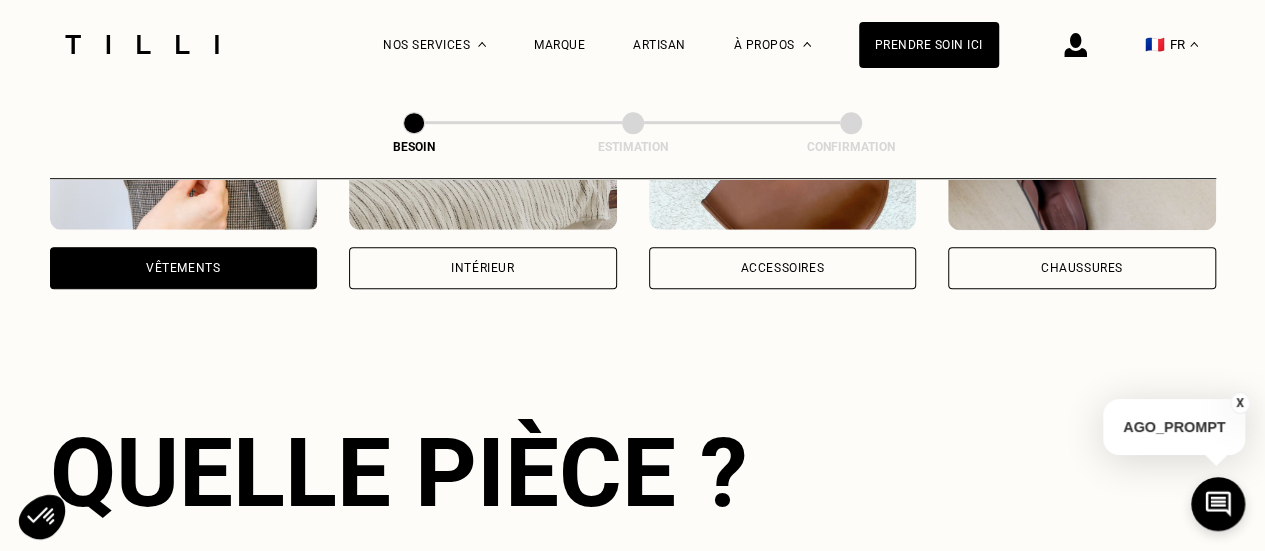 scroll, scrollTop: 354, scrollLeft: 0, axis: vertical 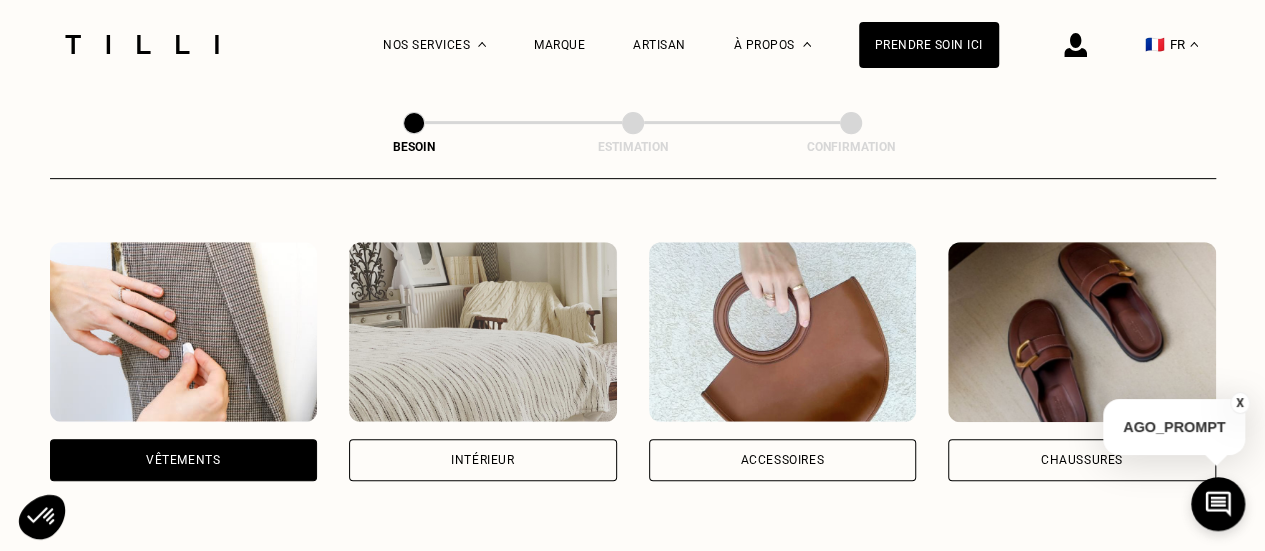 click at bounding box center [184, 332] 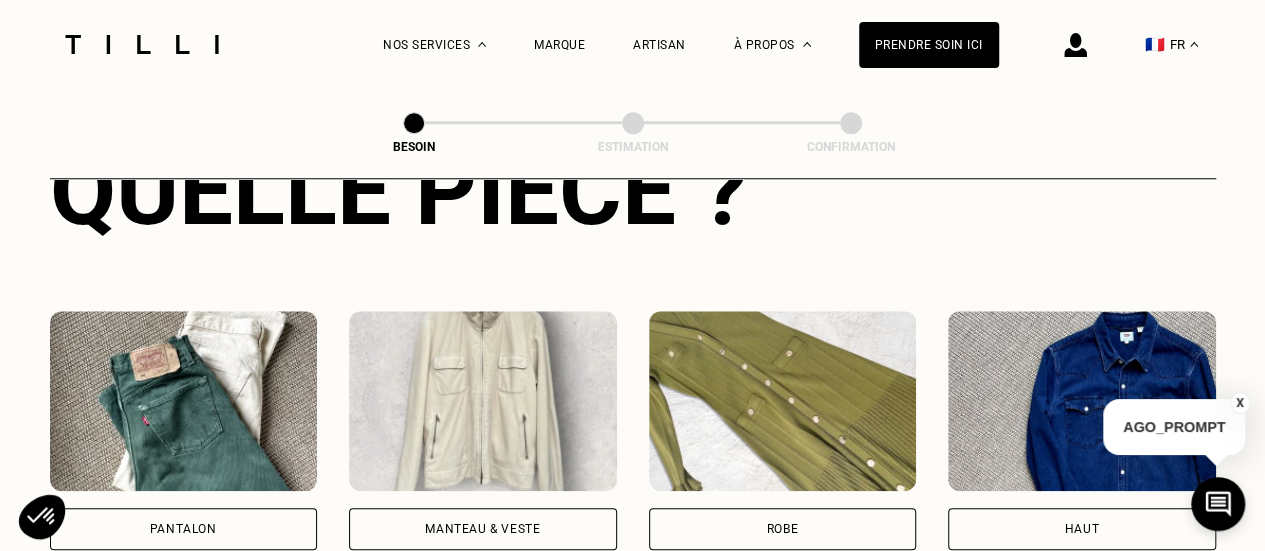 scroll, scrollTop: 854, scrollLeft: 0, axis: vertical 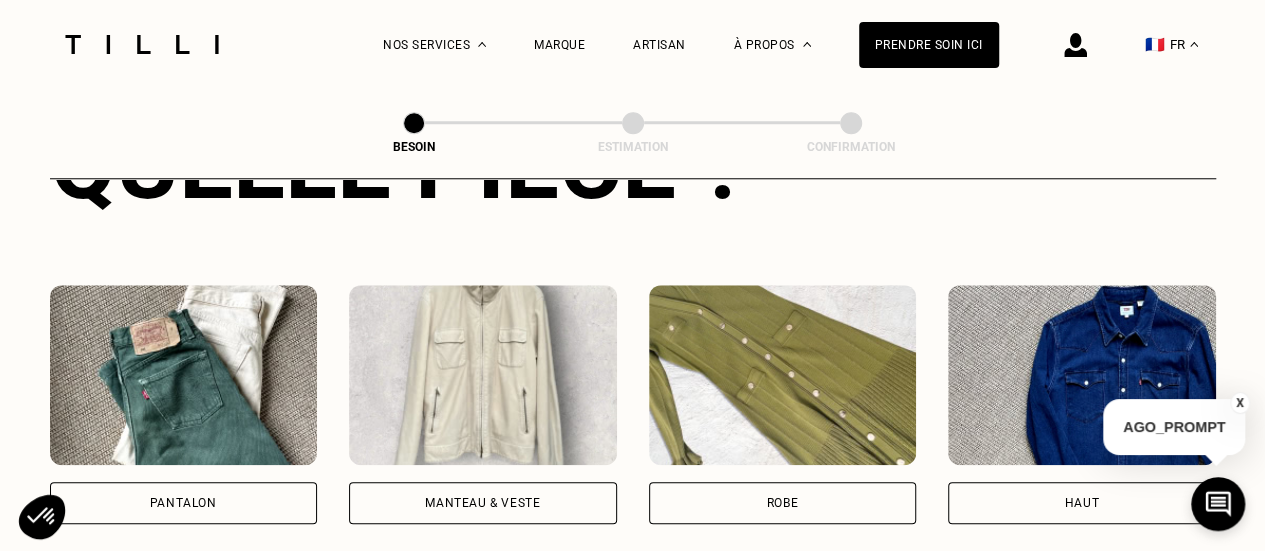 click at bounding box center [184, 375] 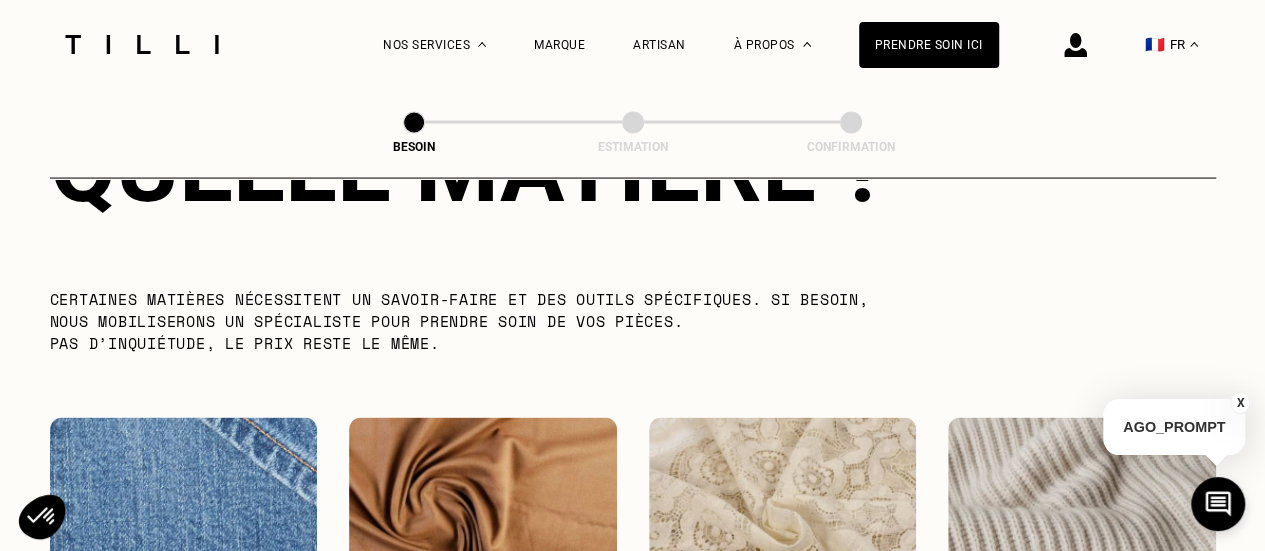 scroll, scrollTop: 2140, scrollLeft: 0, axis: vertical 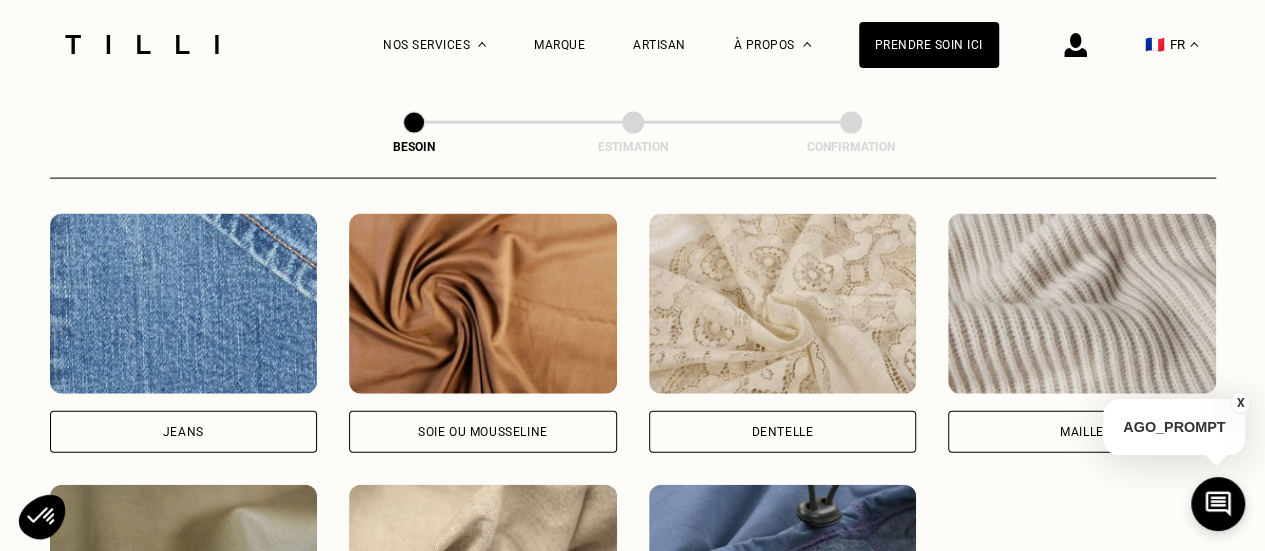 click at bounding box center (184, 304) 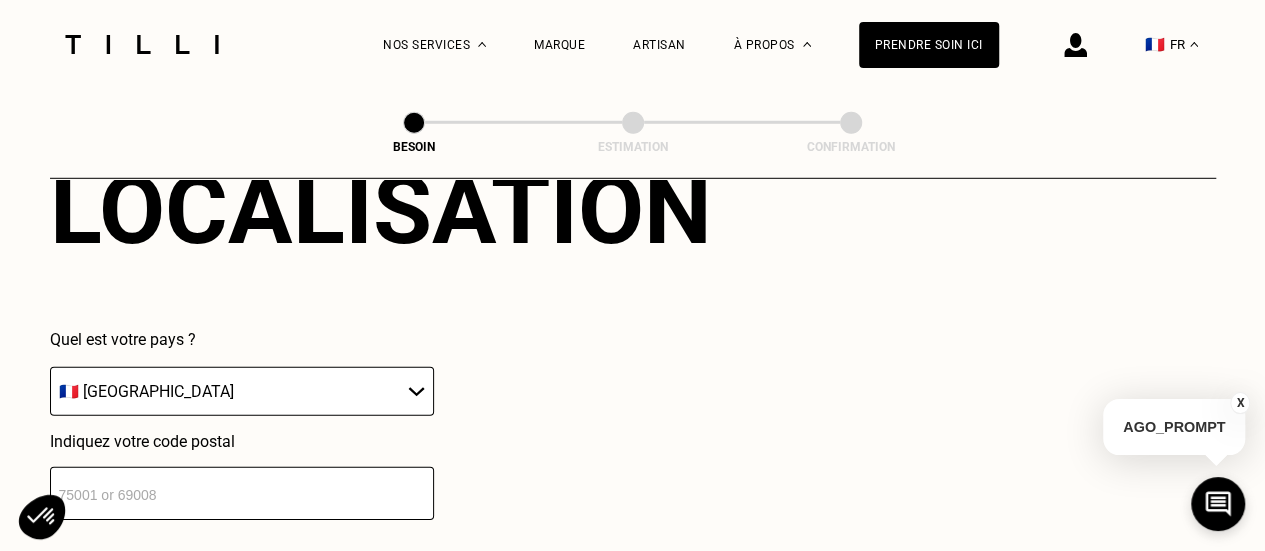 scroll, scrollTop: 2886, scrollLeft: 0, axis: vertical 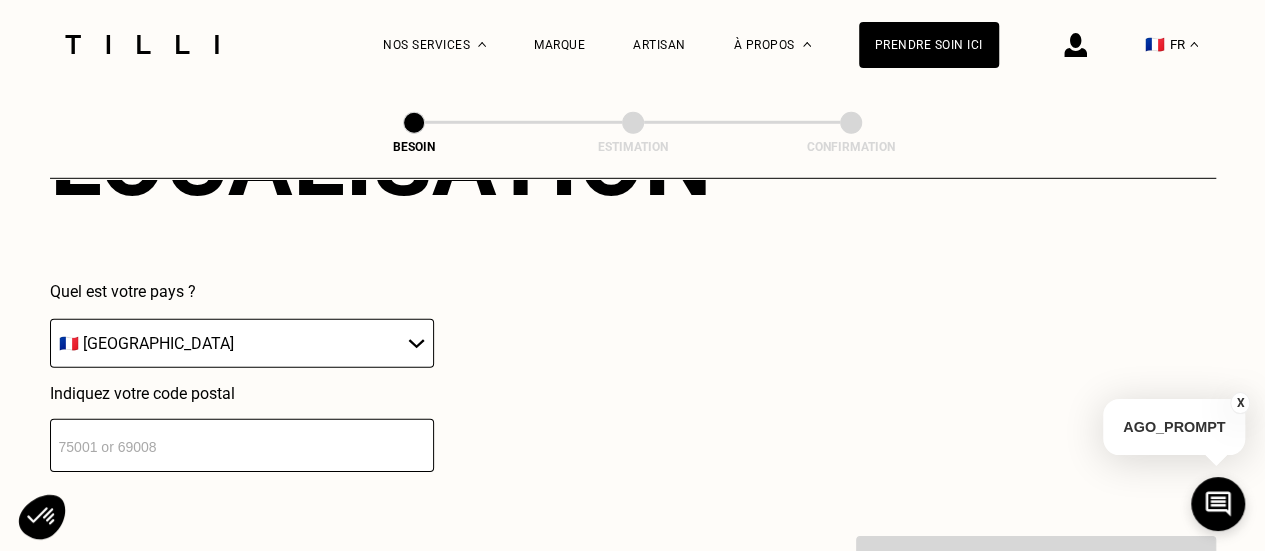 click at bounding box center (242, 445) 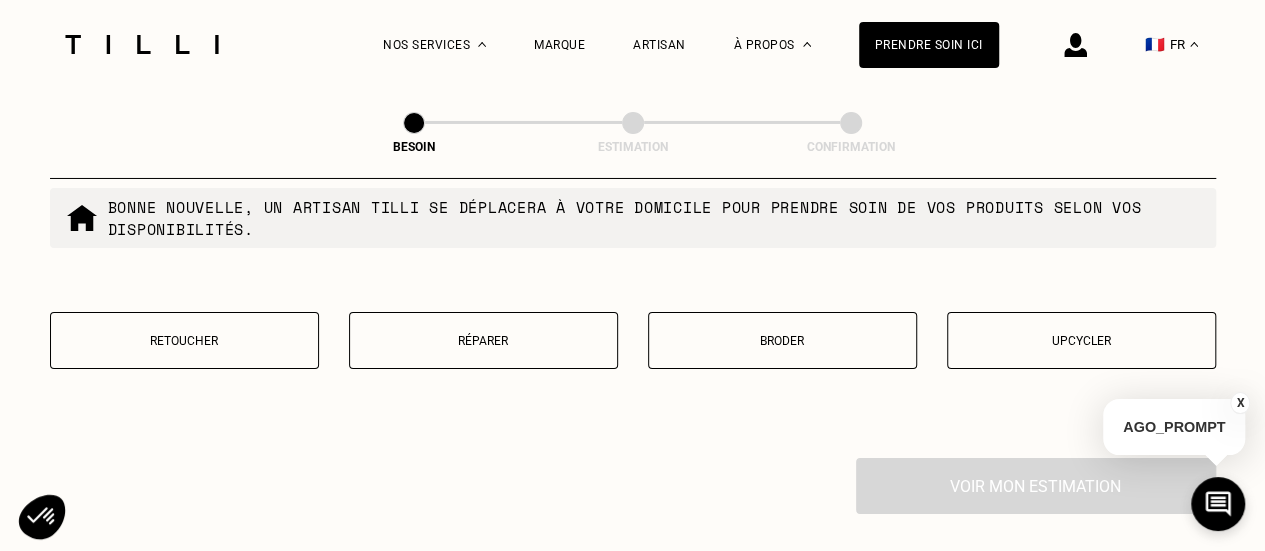 scroll, scrollTop: 3482, scrollLeft: 0, axis: vertical 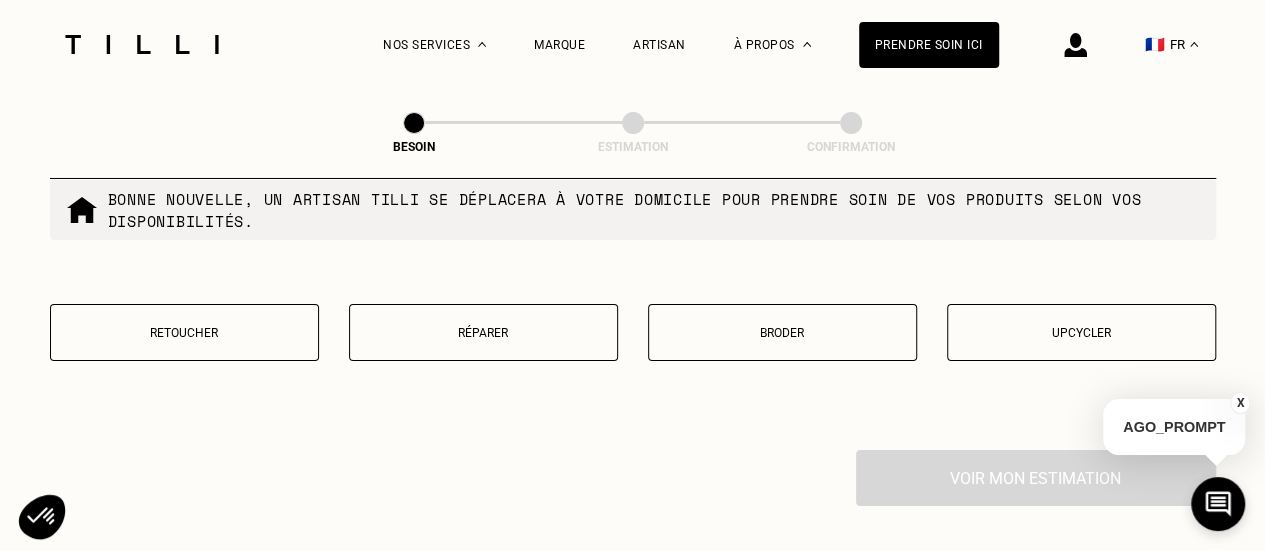 type on "67000" 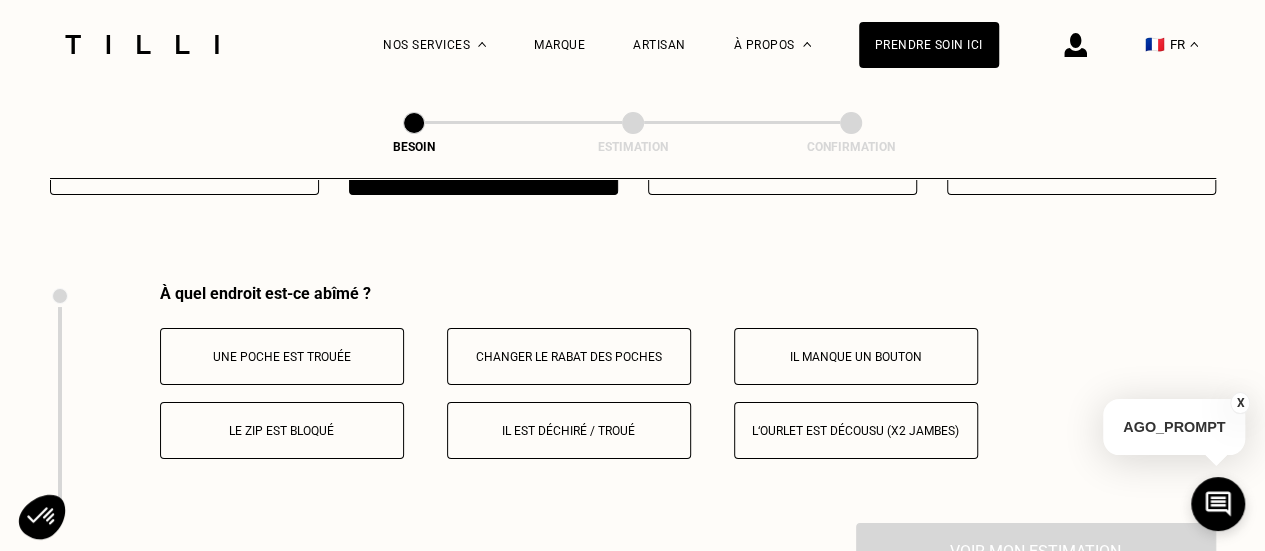 scroll, scrollTop: 3696, scrollLeft: 0, axis: vertical 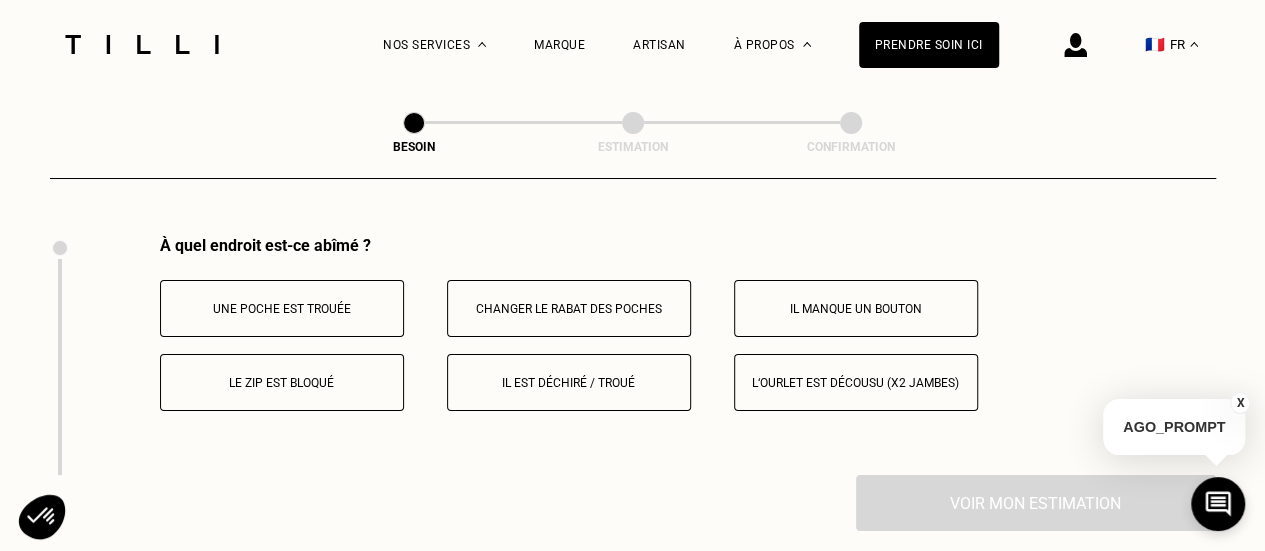 click on "Il est déchiré / troué" at bounding box center (569, 383) 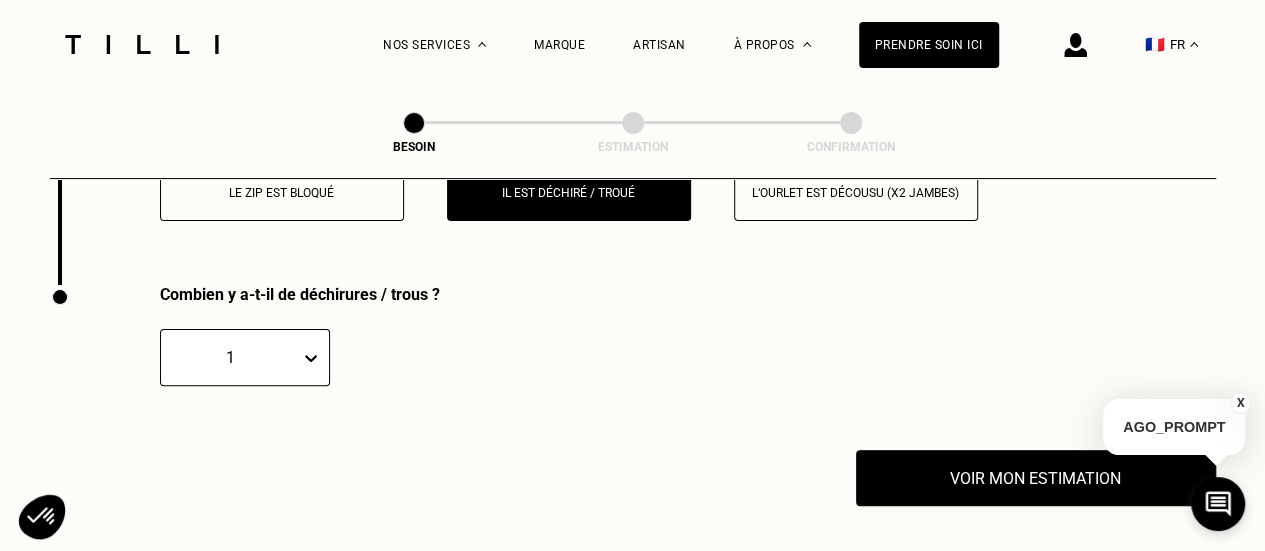 scroll, scrollTop: 3935, scrollLeft: 0, axis: vertical 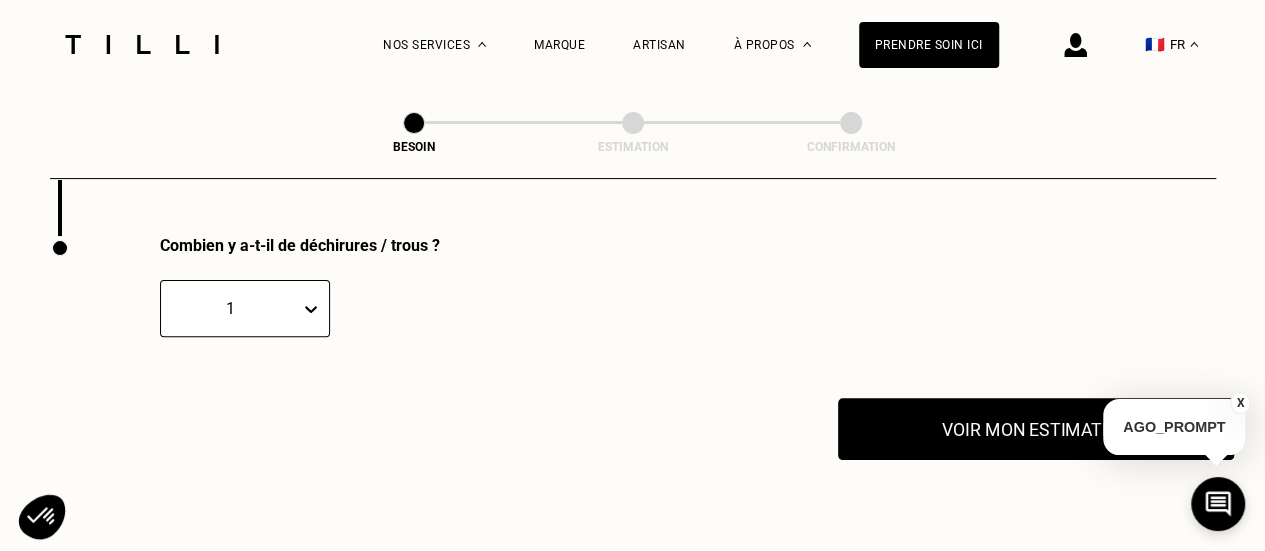 click on "Voir mon estimation" at bounding box center [1036, 429] 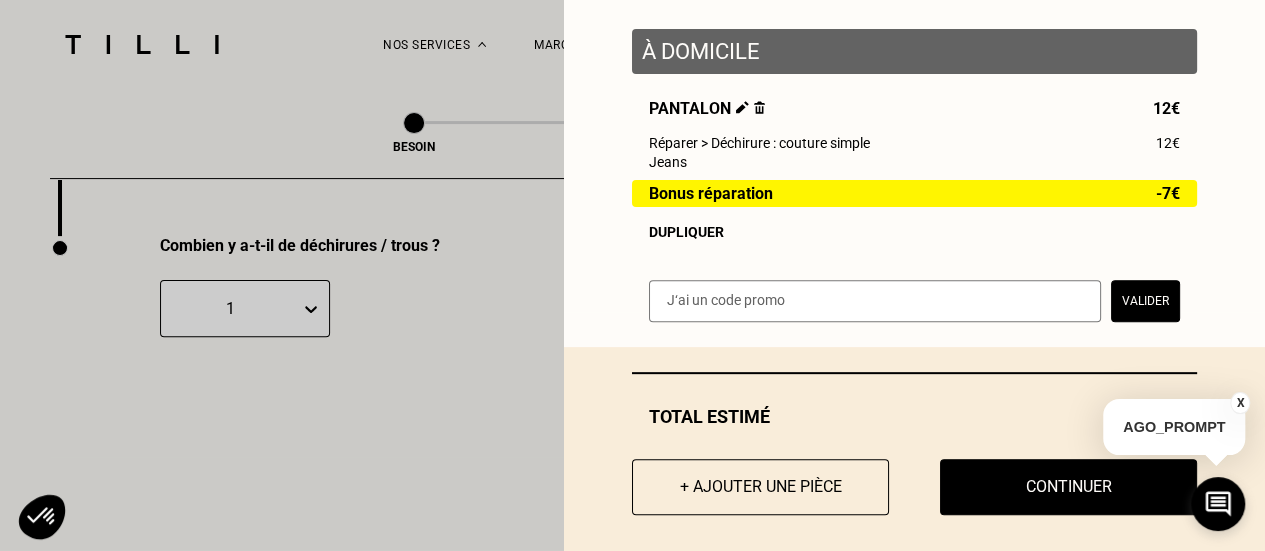scroll, scrollTop: 260, scrollLeft: 0, axis: vertical 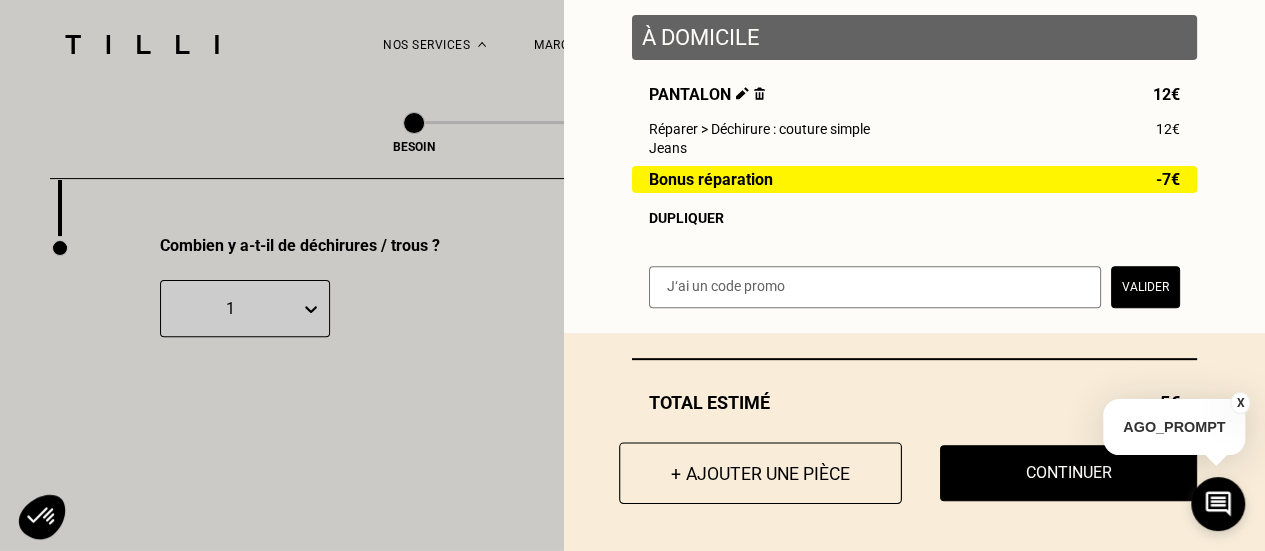 click on "+ Ajouter une pièce" at bounding box center (760, 473) 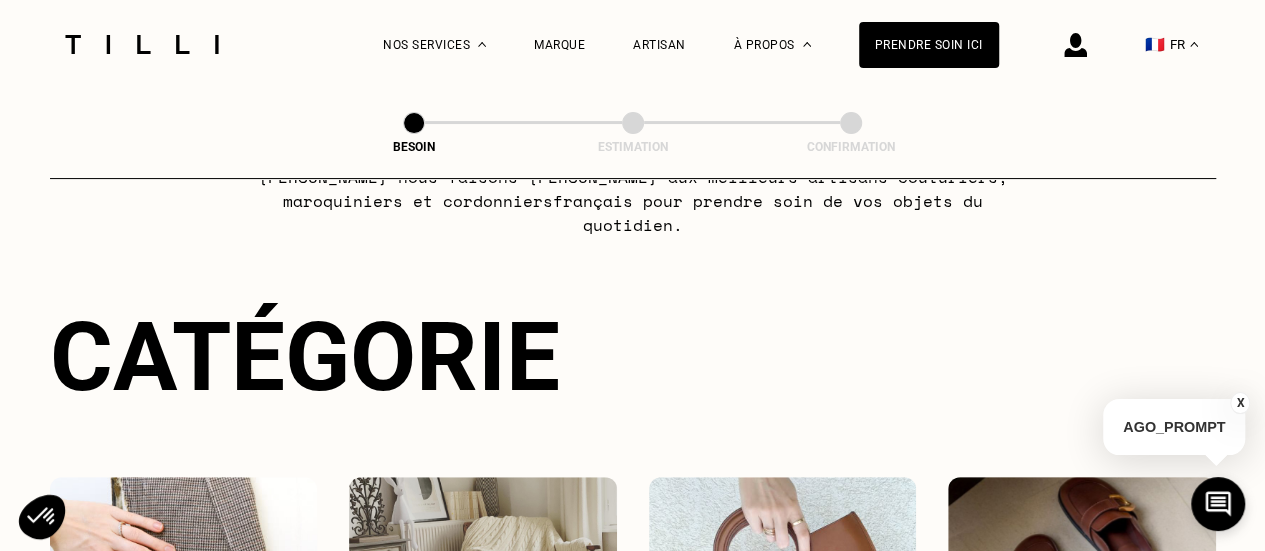 scroll, scrollTop: 300, scrollLeft: 0, axis: vertical 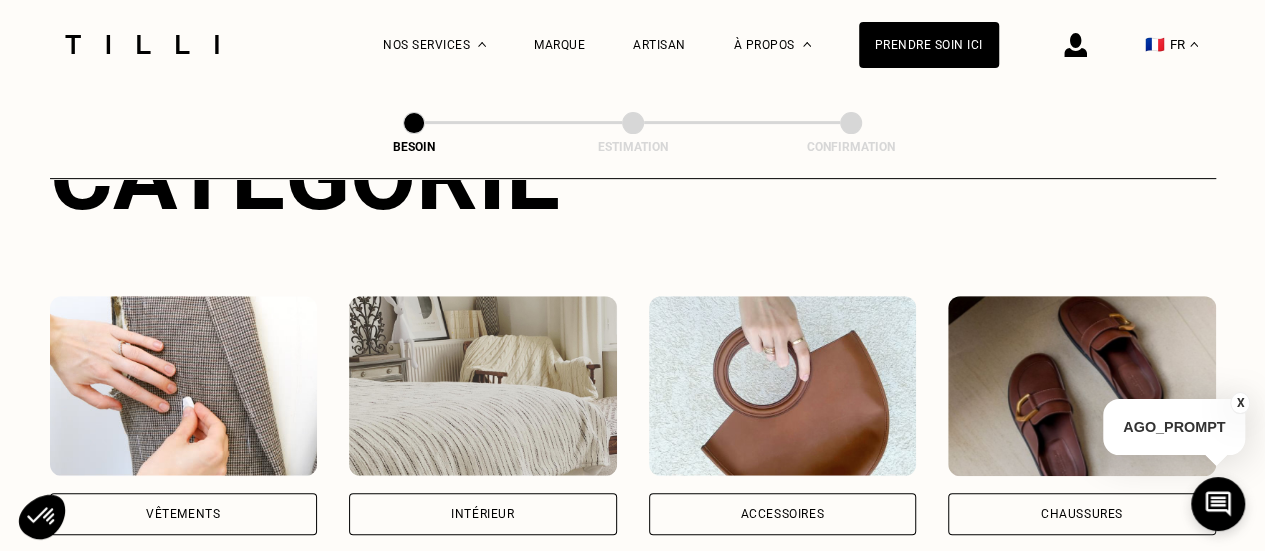 click at bounding box center [184, 386] 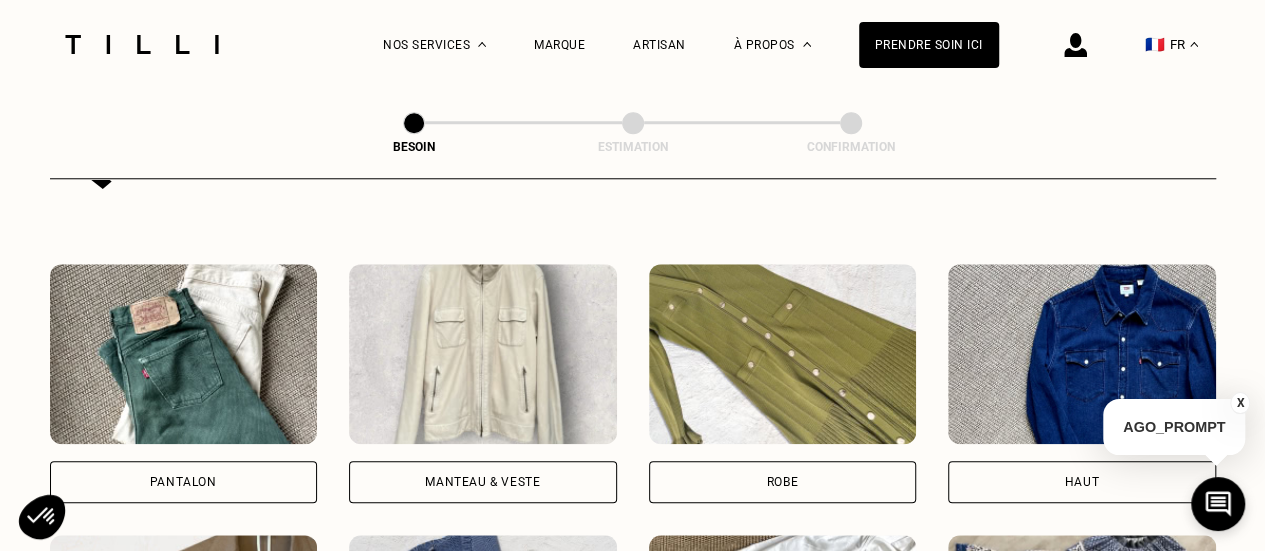 scroll, scrollTop: 915, scrollLeft: 0, axis: vertical 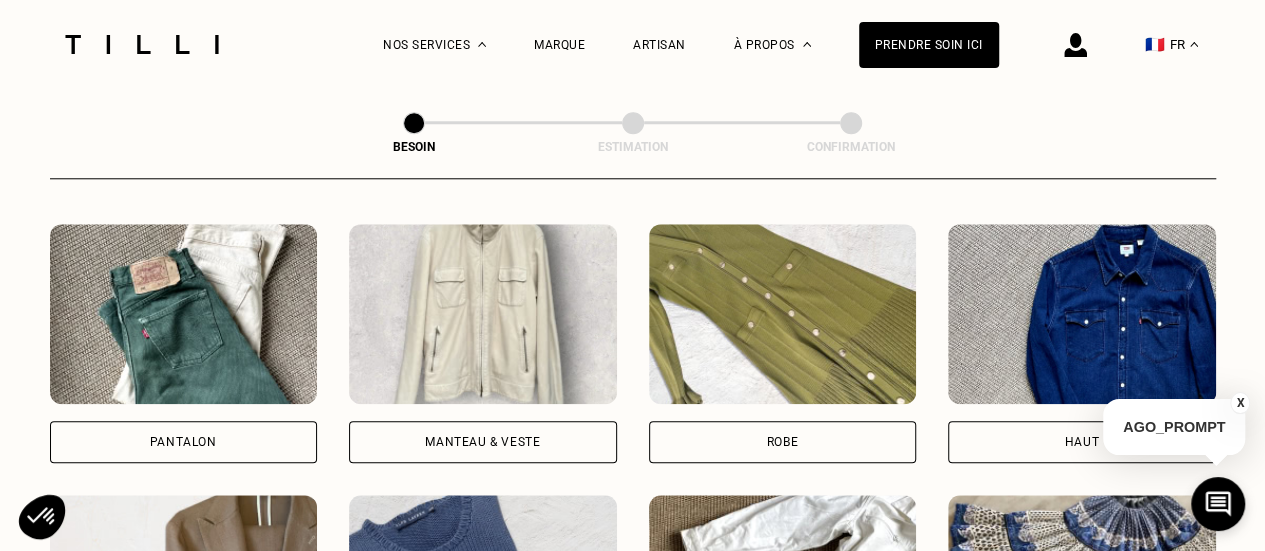 click at bounding box center [184, 314] 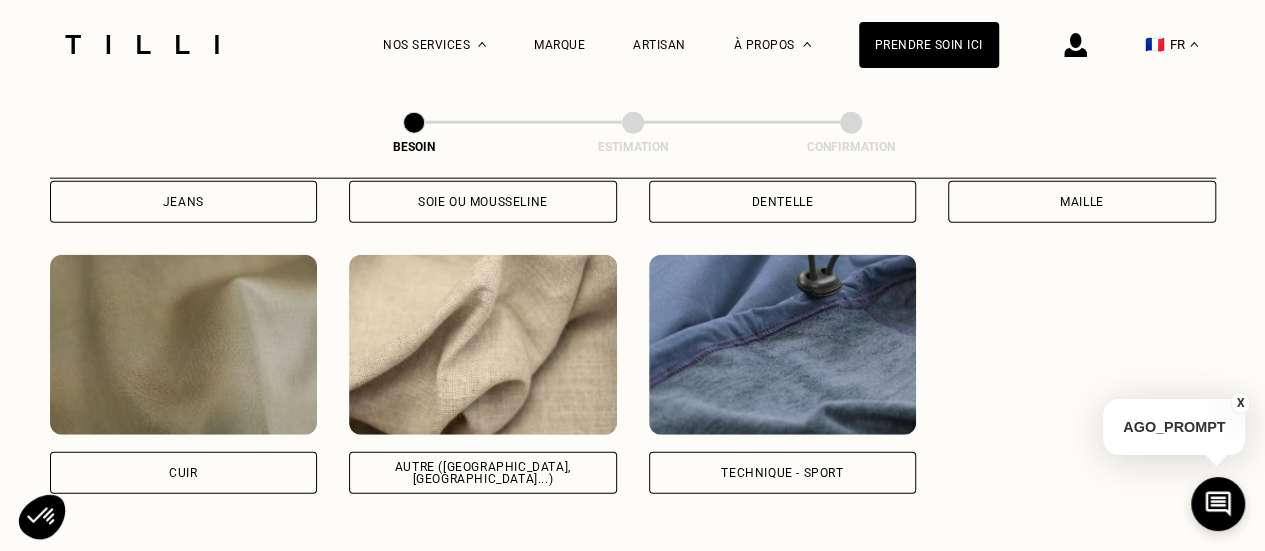 scroll, scrollTop: 2340, scrollLeft: 0, axis: vertical 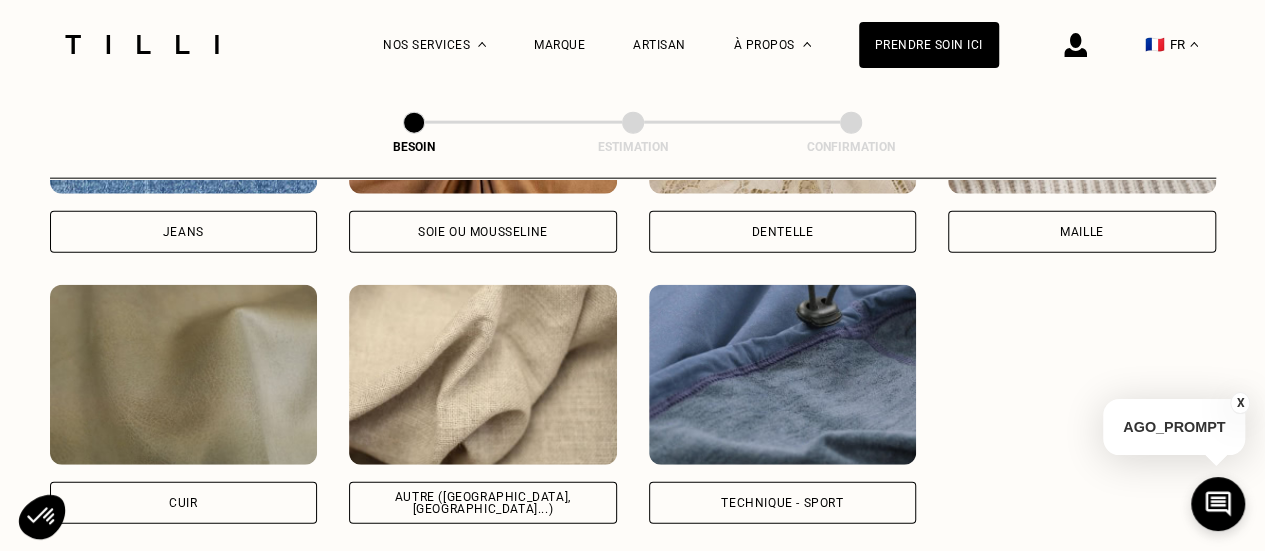 click at bounding box center (483, 375) 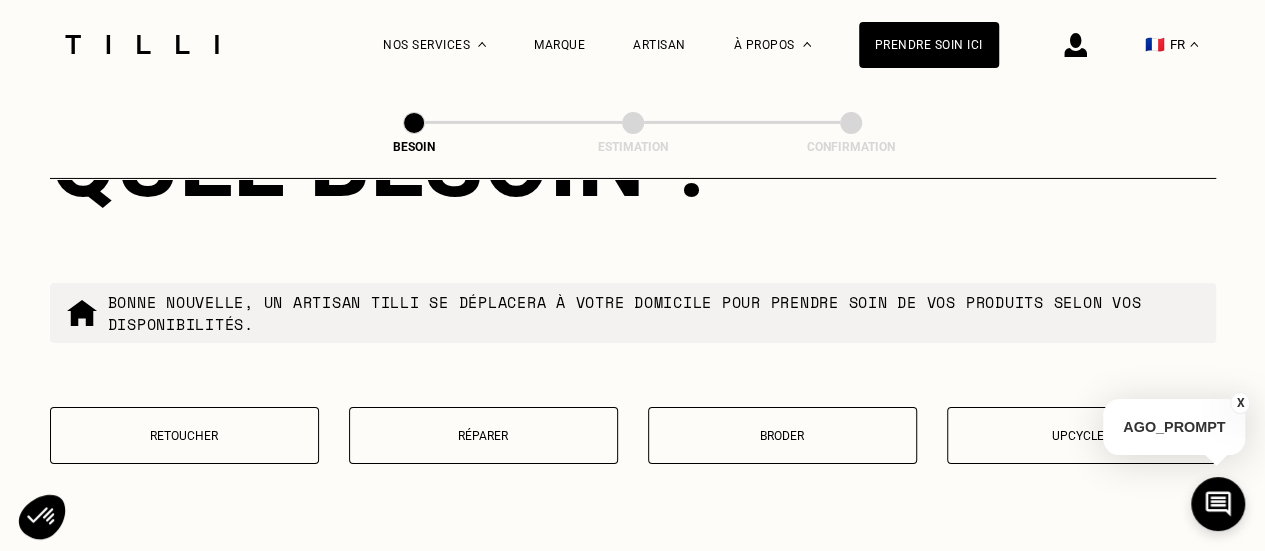 scroll, scrollTop: 3386, scrollLeft: 0, axis: vertical 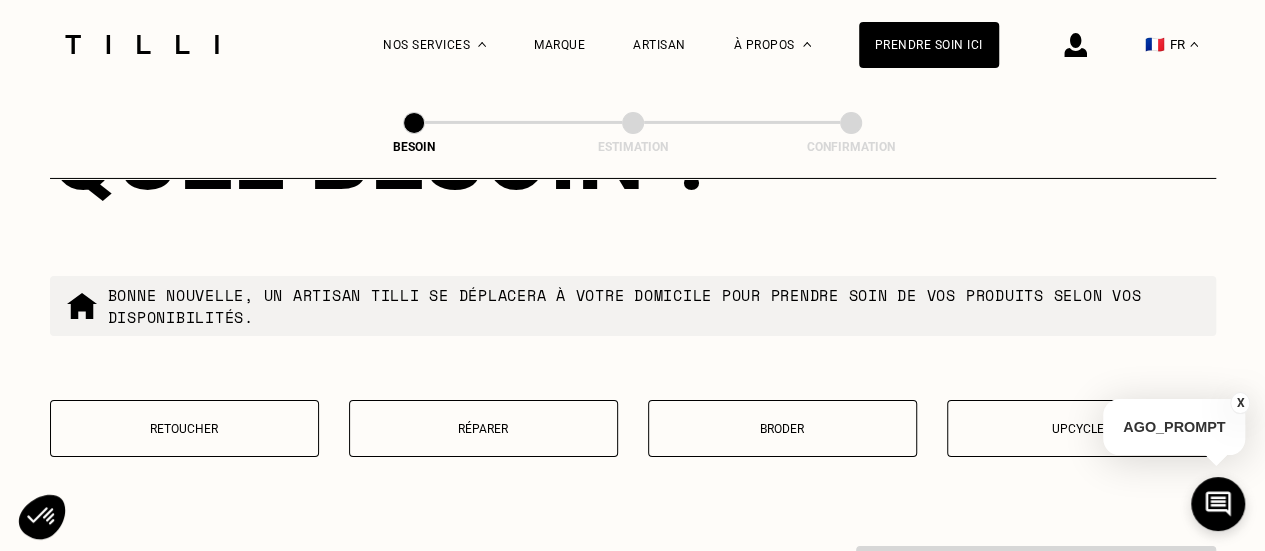 click on "Réparer" at bounding box center [483, 429] 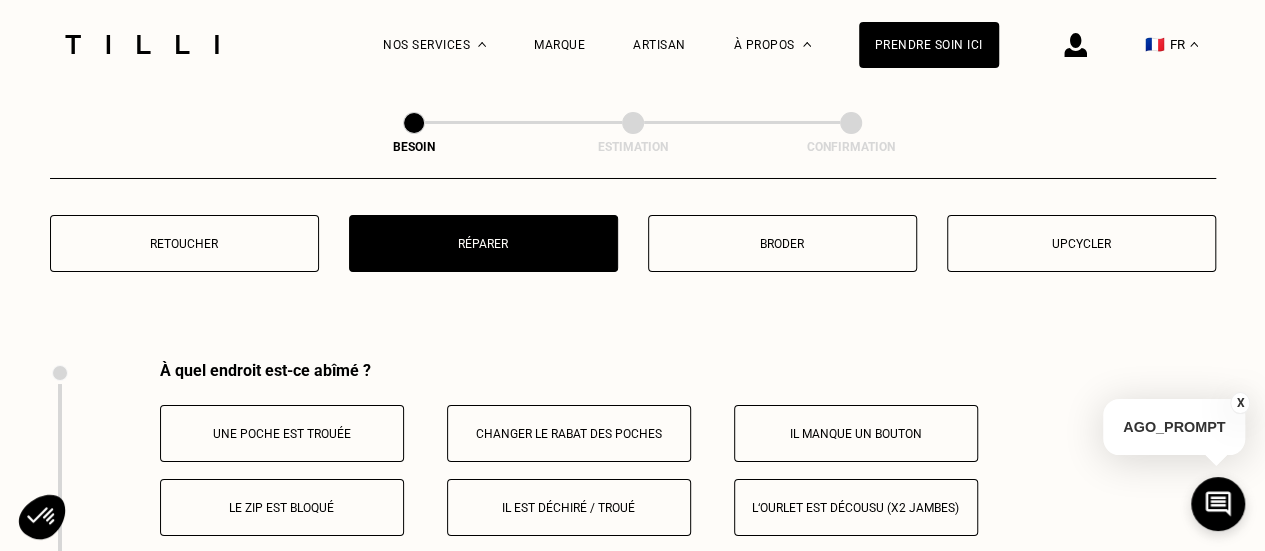 scroll, scrollTop: 3696, scrollLeft: 0, axis: vertical 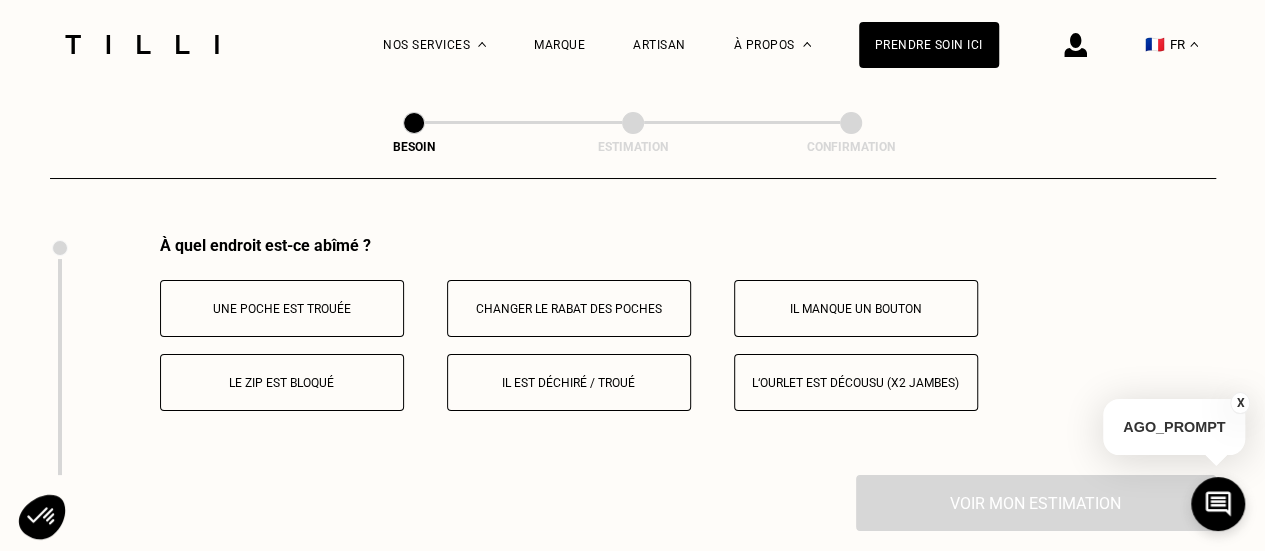 click on "Il est déchiré / troué" at bounding box center (569, 383) 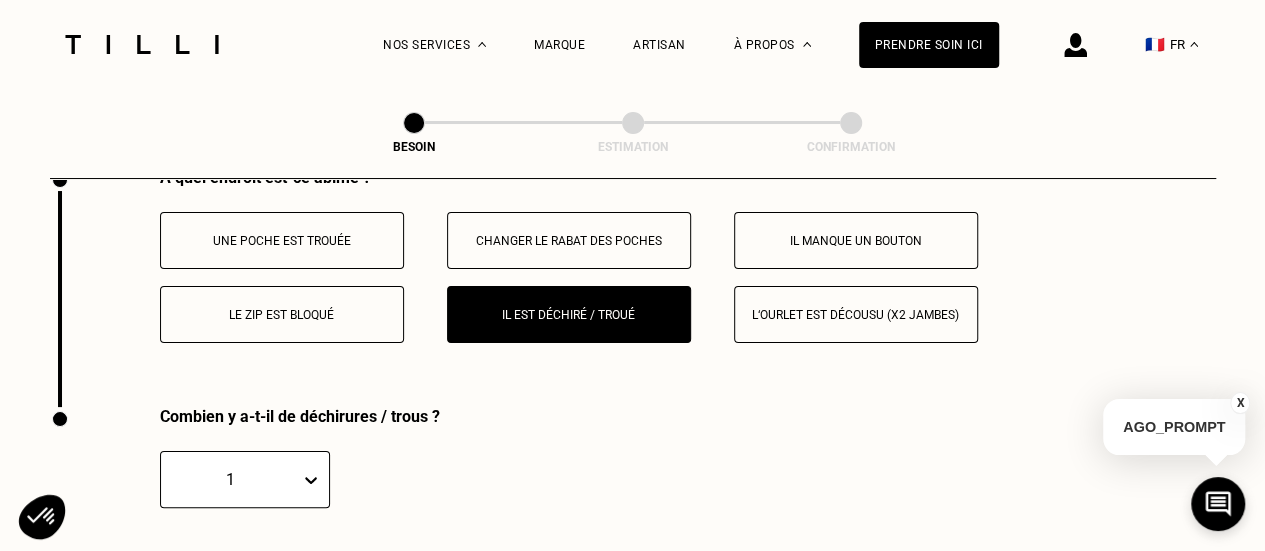 scroll, scrollTop: 3935, scrollLeft: 0, axis: vertical 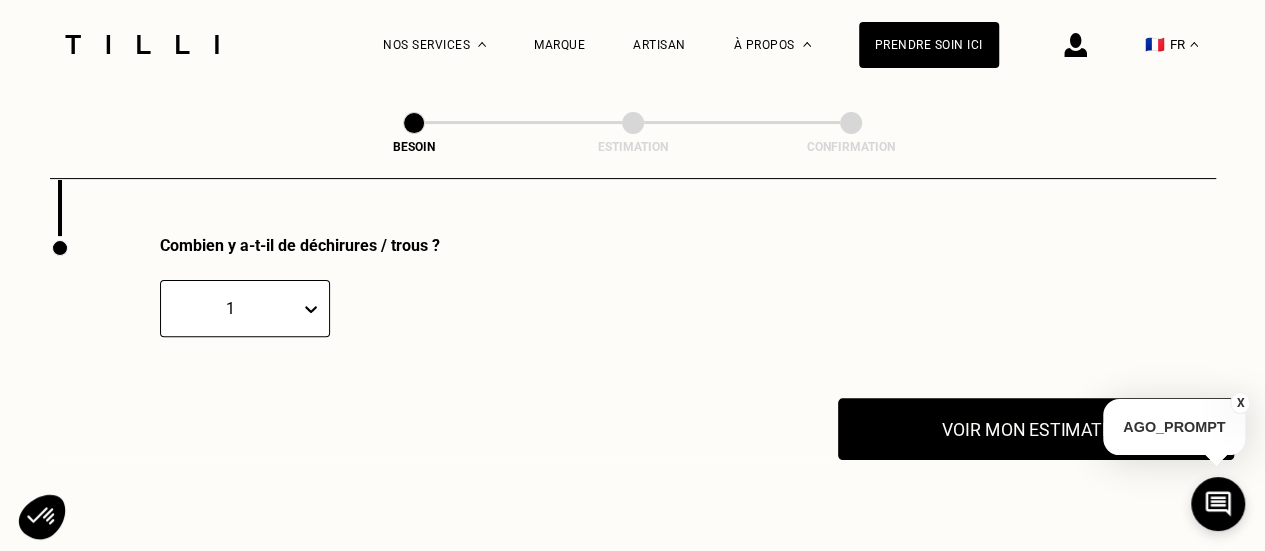 click on "Voir mon estimation" at bounding box center (1036, 429) 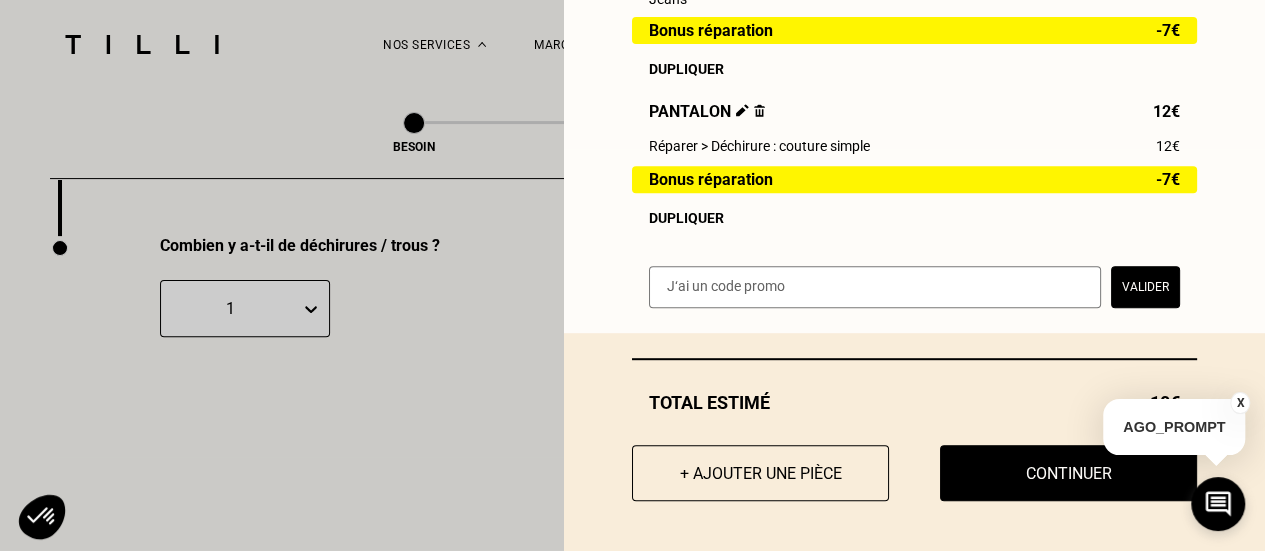 scroll, scrollTop: 411, scrollLeft: 0, axis: vertical 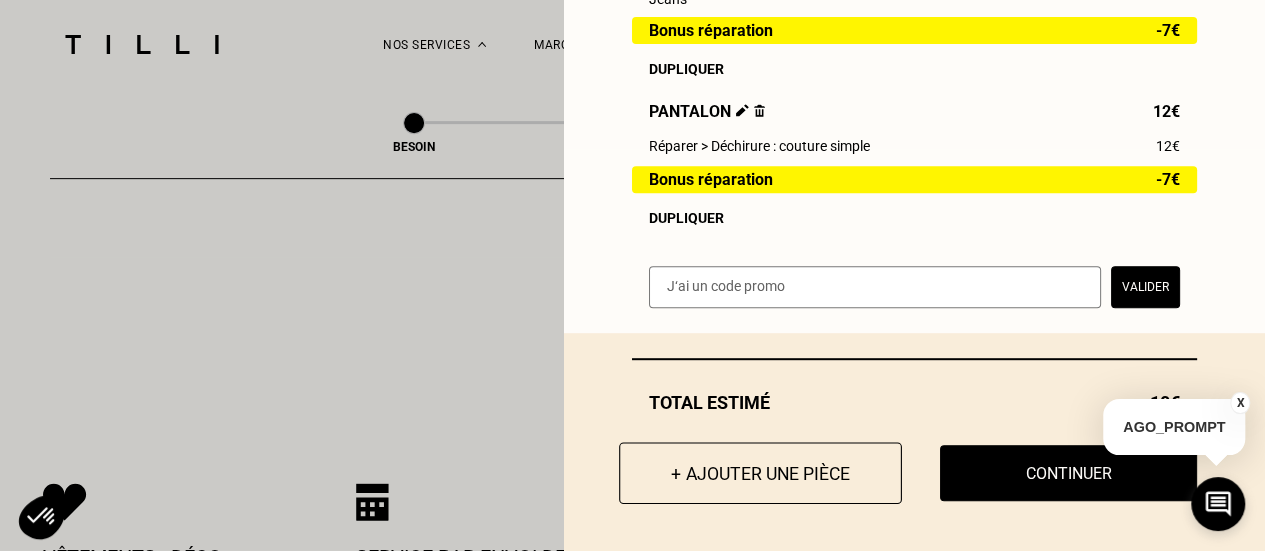 click on "+ Ajouter une pièce" at bounding box center [760, 473] 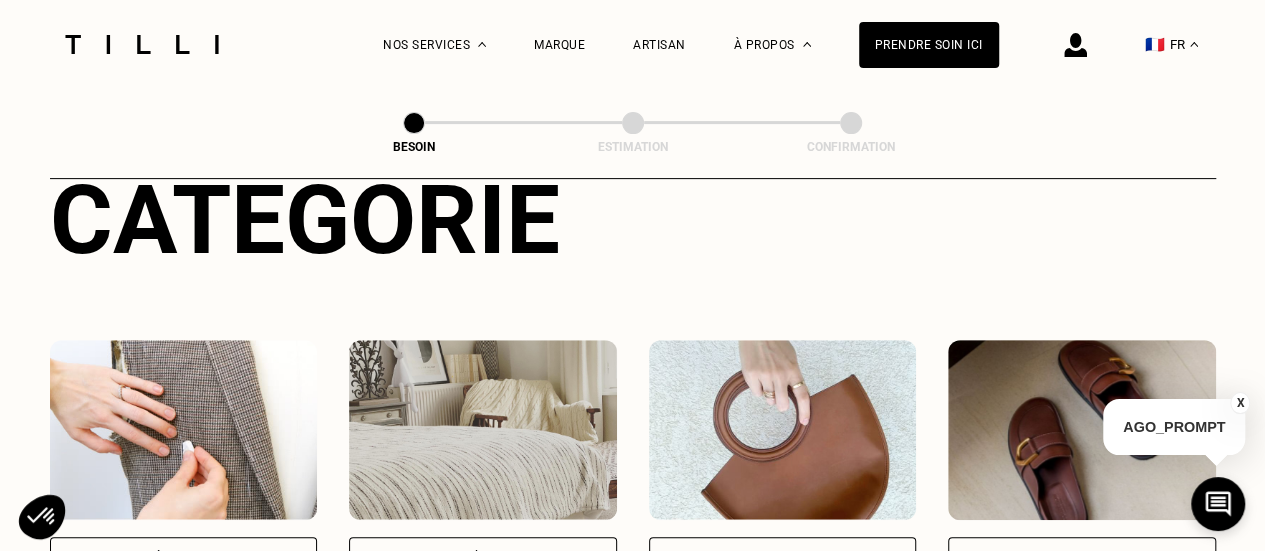 scroll, scrollTop: 300, scrollLeft: 0, axis: vertical 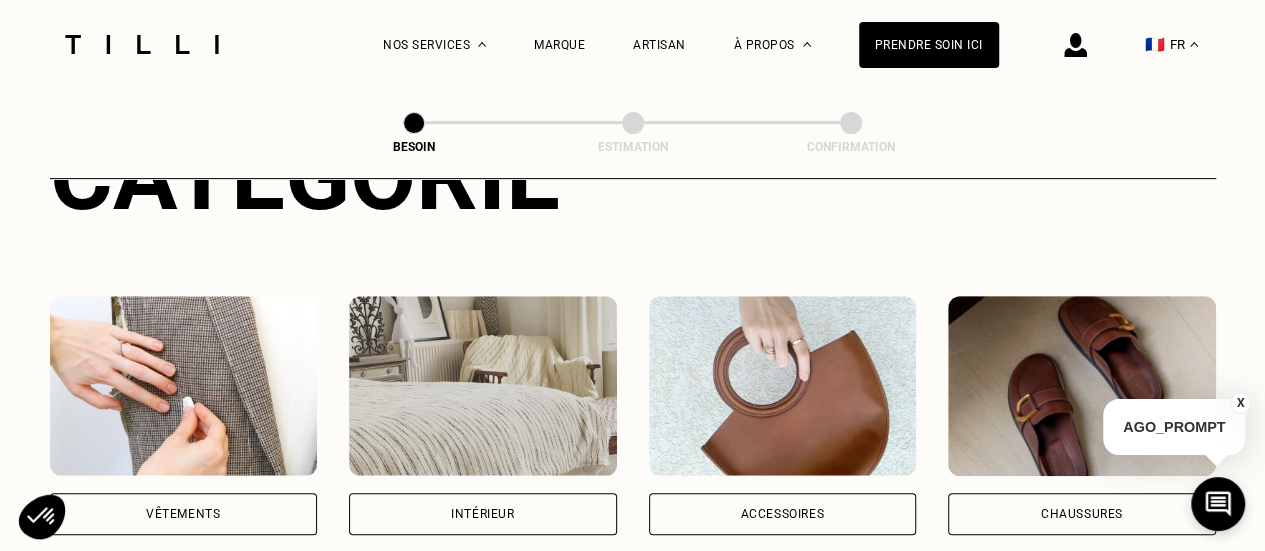 click at bounding box center (184, 386) 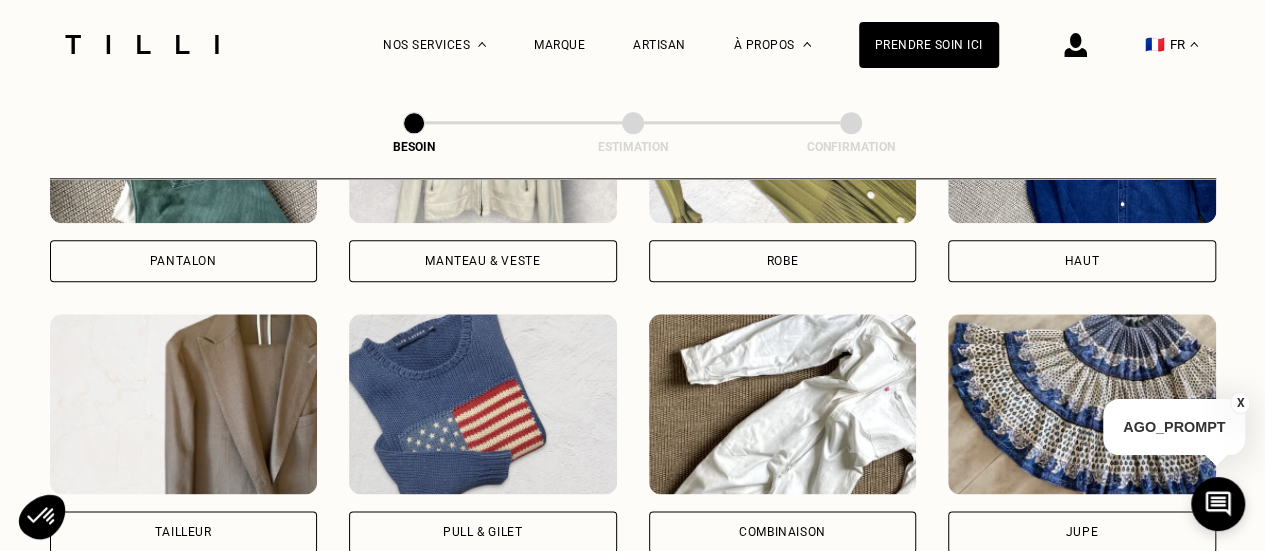 scroll, scrollTop: 1054, scrollLeft: 0, axis: vertical 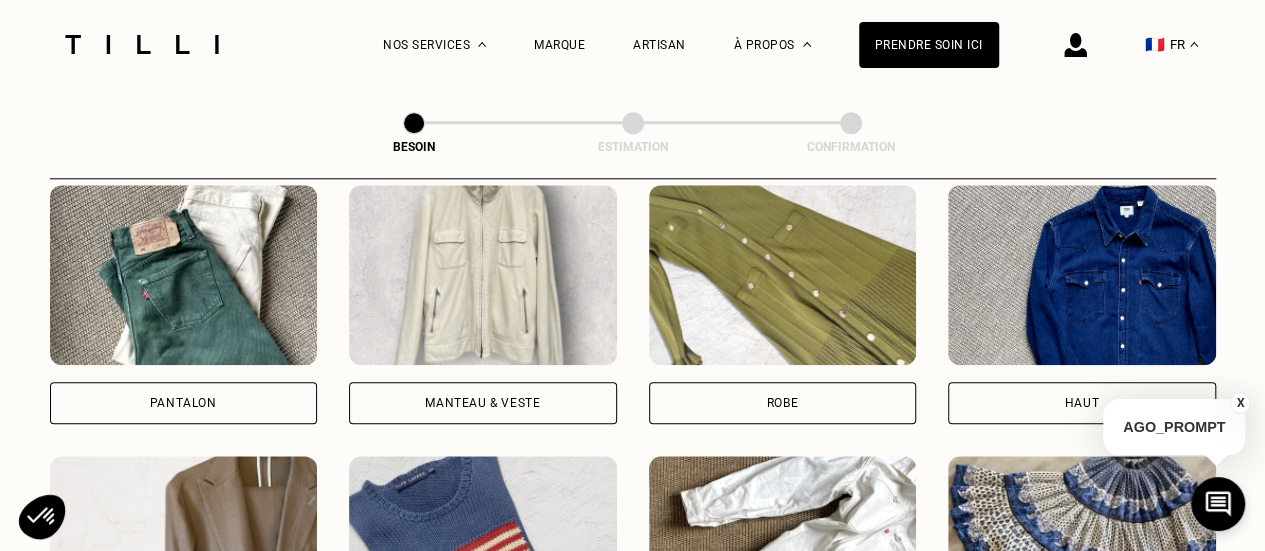 click at bounding box center [1082, 275] 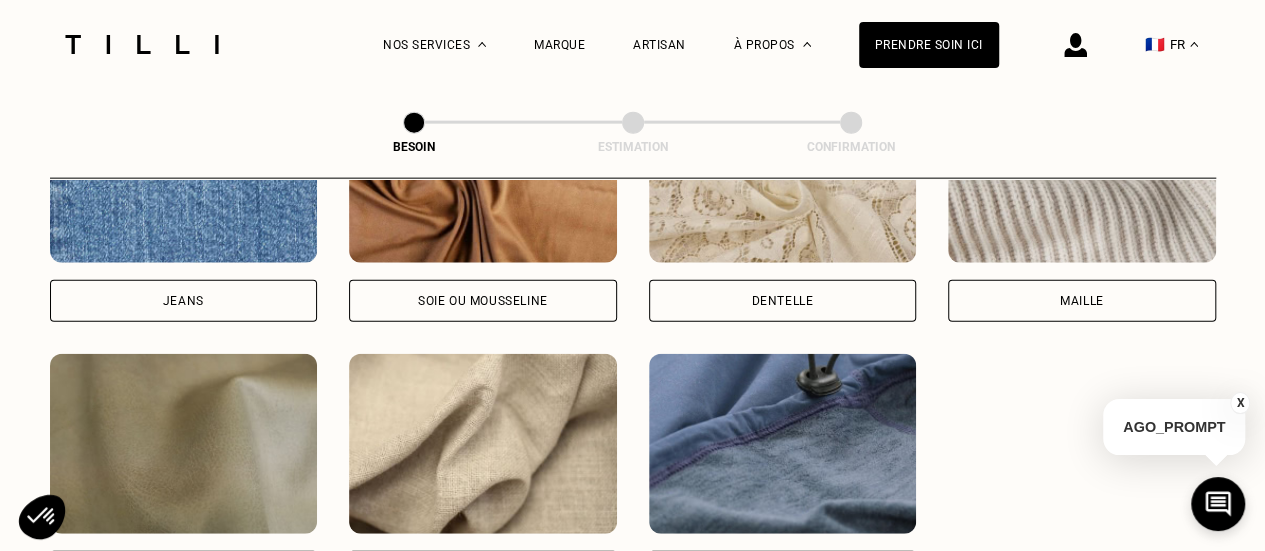 scroll, scrollTop: 2340, scrollLeft: 0, axis: vertical 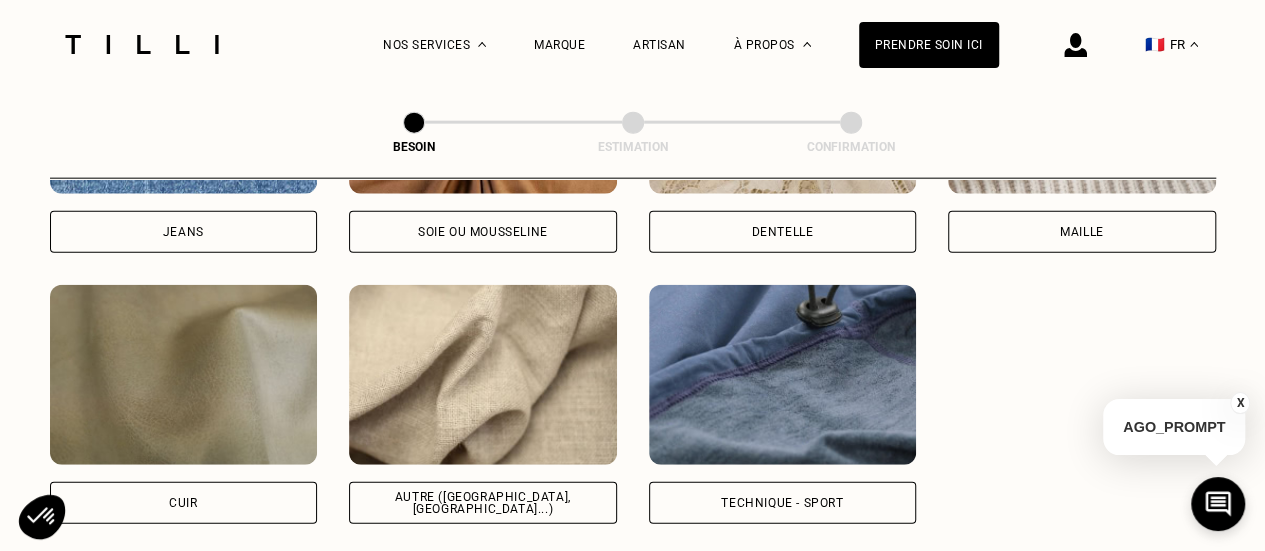 click at bounding box center [483, 375] 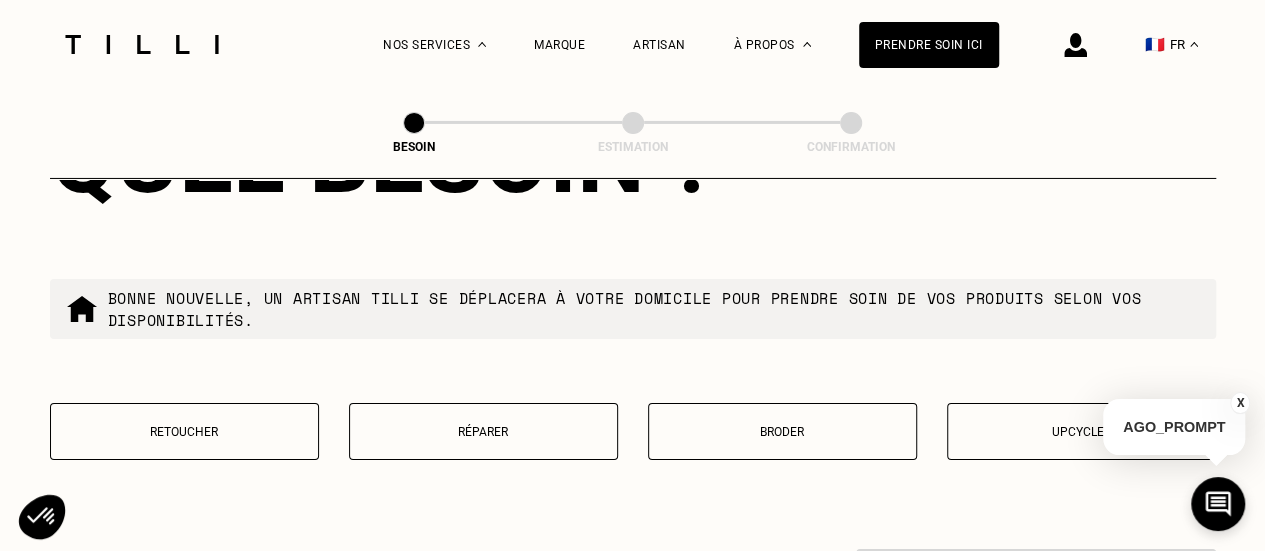 scroll, scrollTop: 3386, scrollLeft: 0, axis: vertical 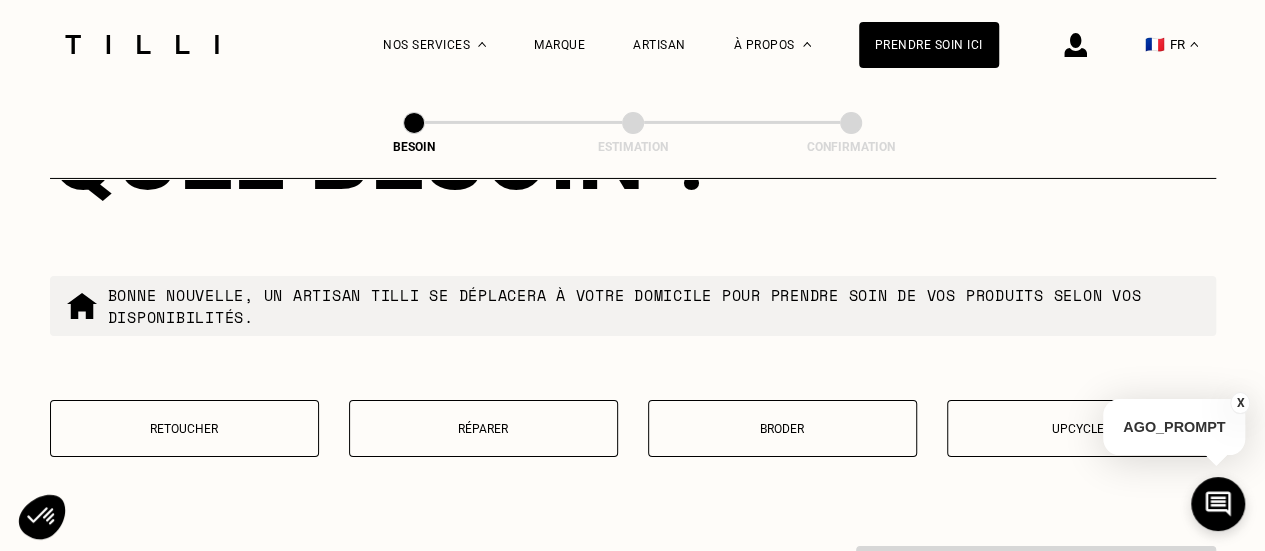 click on "Réparer" at bounding box center (483, 428) 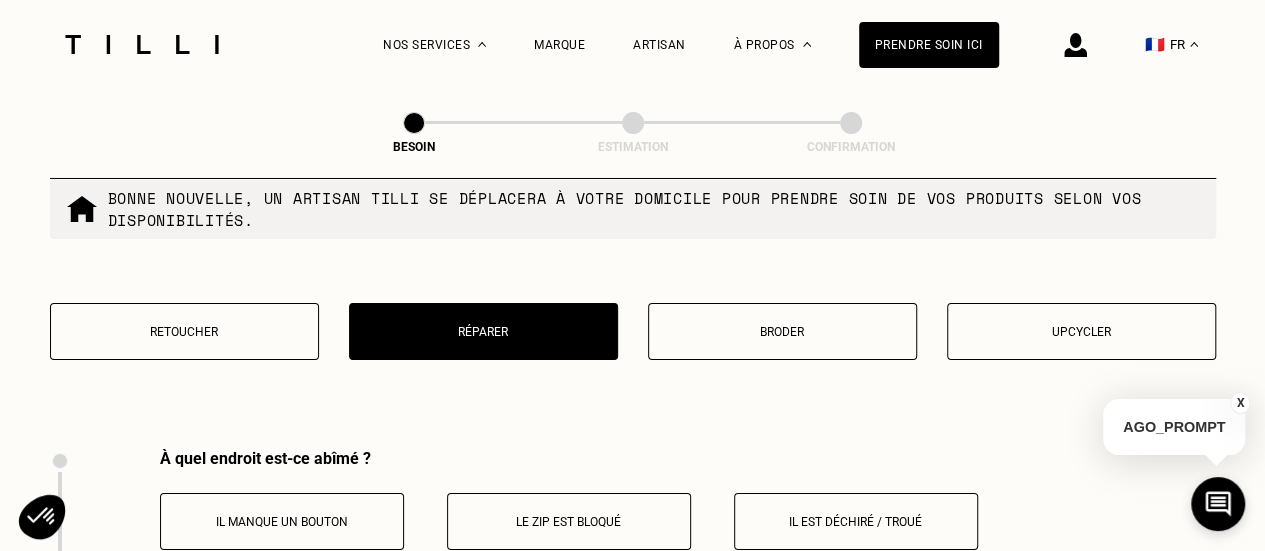 scroll, scrollTop: 3396, scrollLeft: 0, axis: vertical 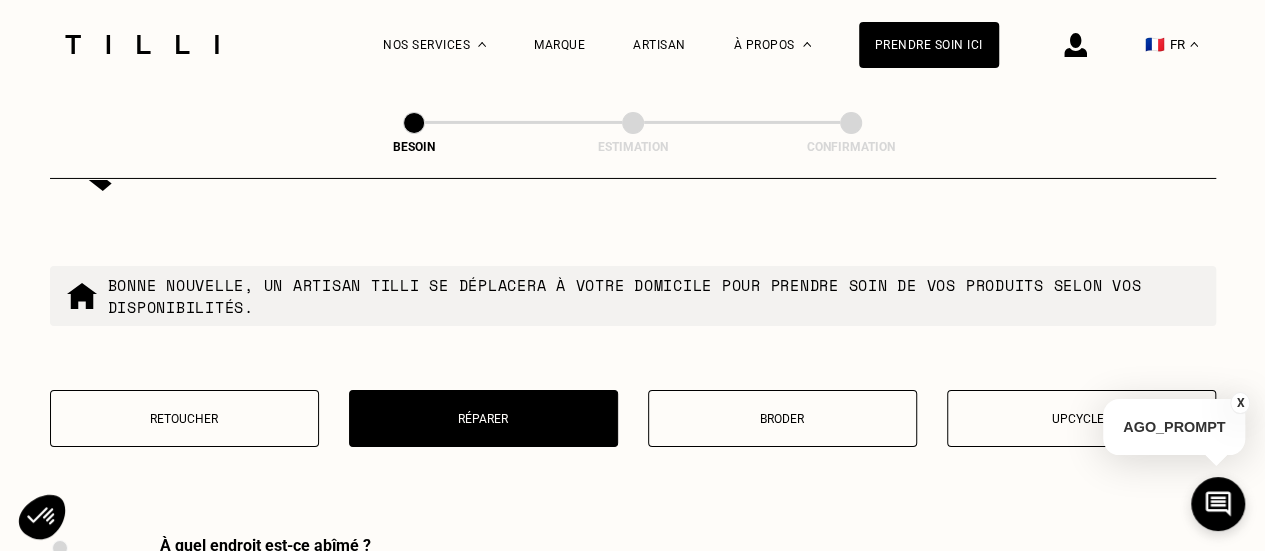 click on "Retoucher" at bounding box center (184, 419) 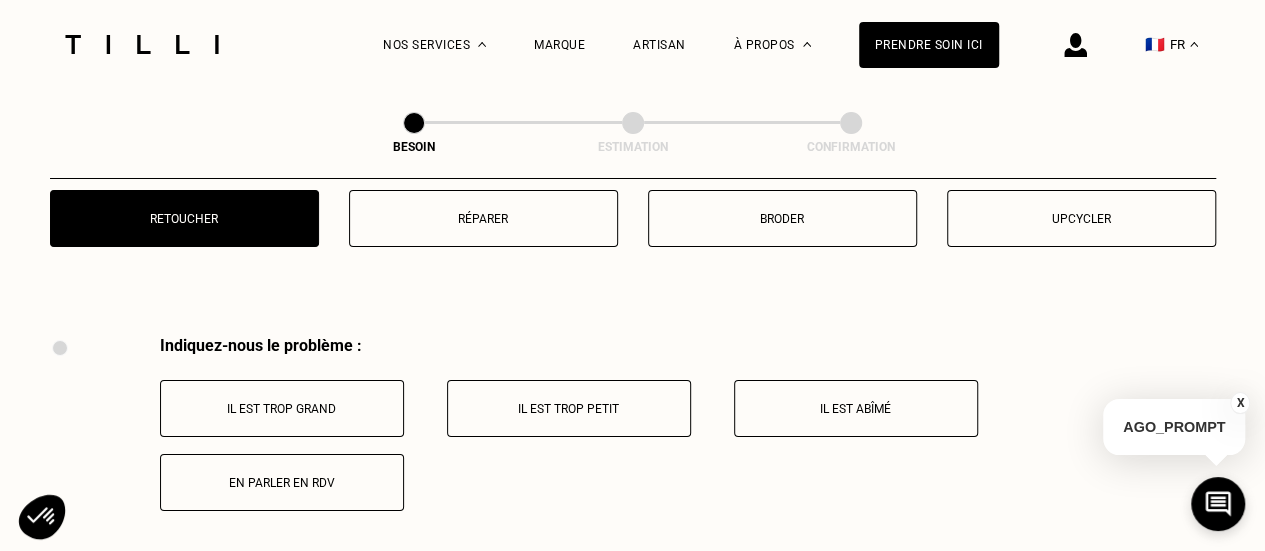 scroll, scrollTop: 3589, scrollLeft: 0, axis: vertical 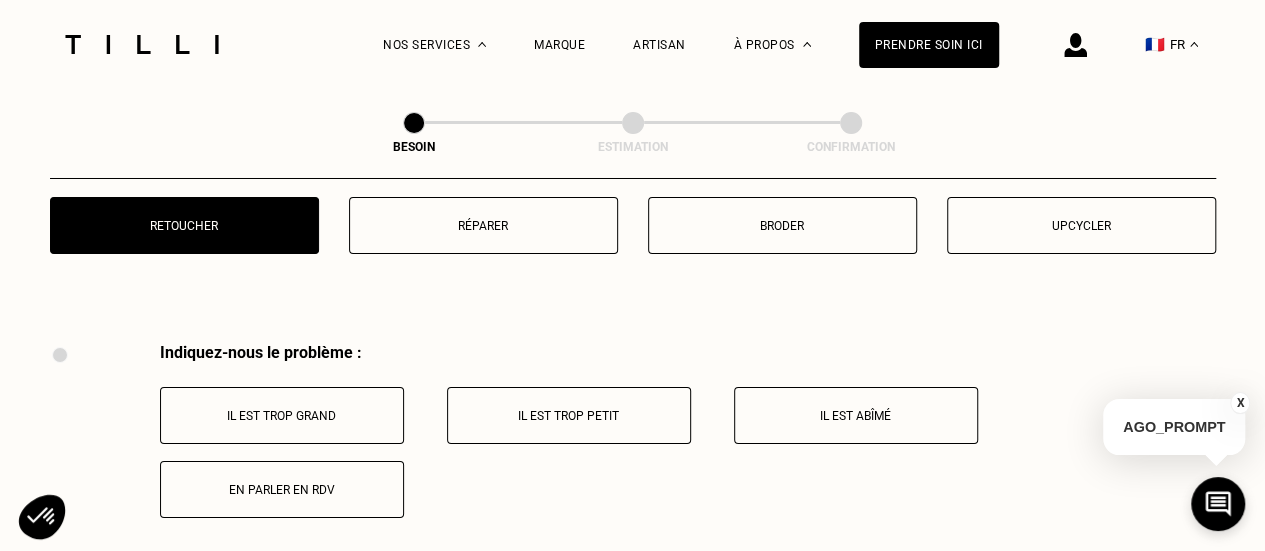click on "Réparer" at bounding box center [483, 225] 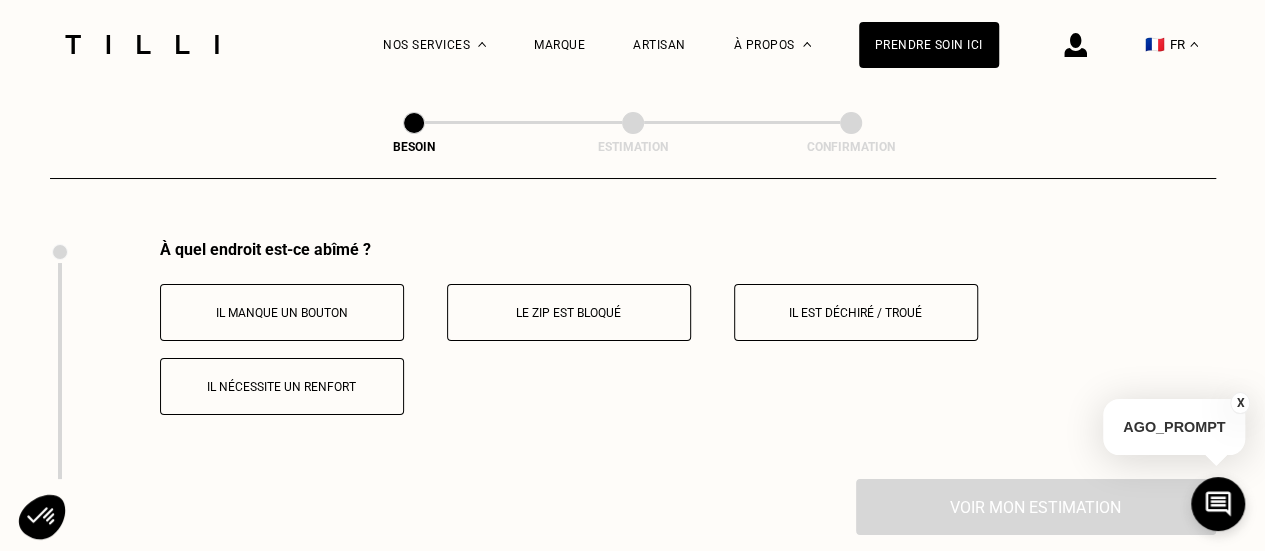scroll, scrollTop: 3696, scrollLeft: 0, axis: vertical 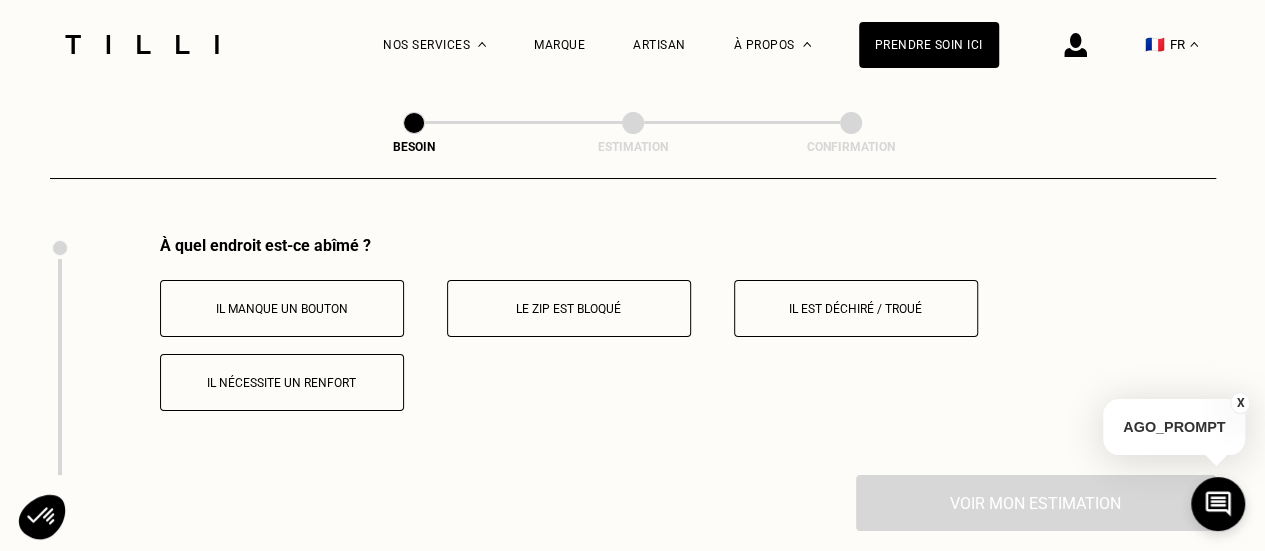click on "Il est déchiré / troué" at bounding box center (856, 309) 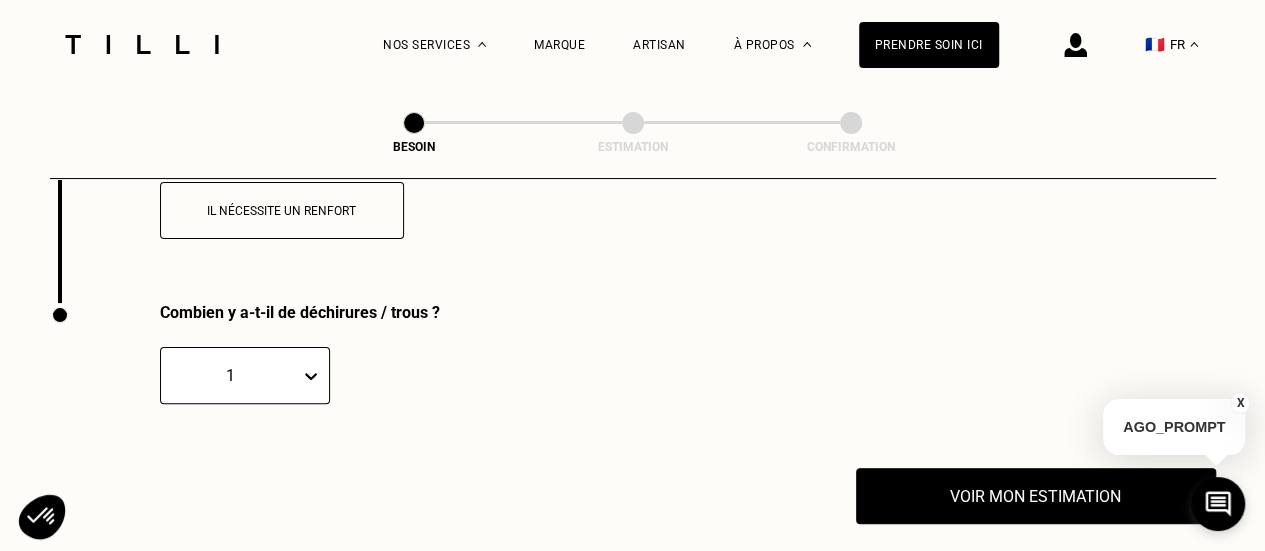 scroll, scrollTop: 3935, scrollLeft: 0, axis: vertical 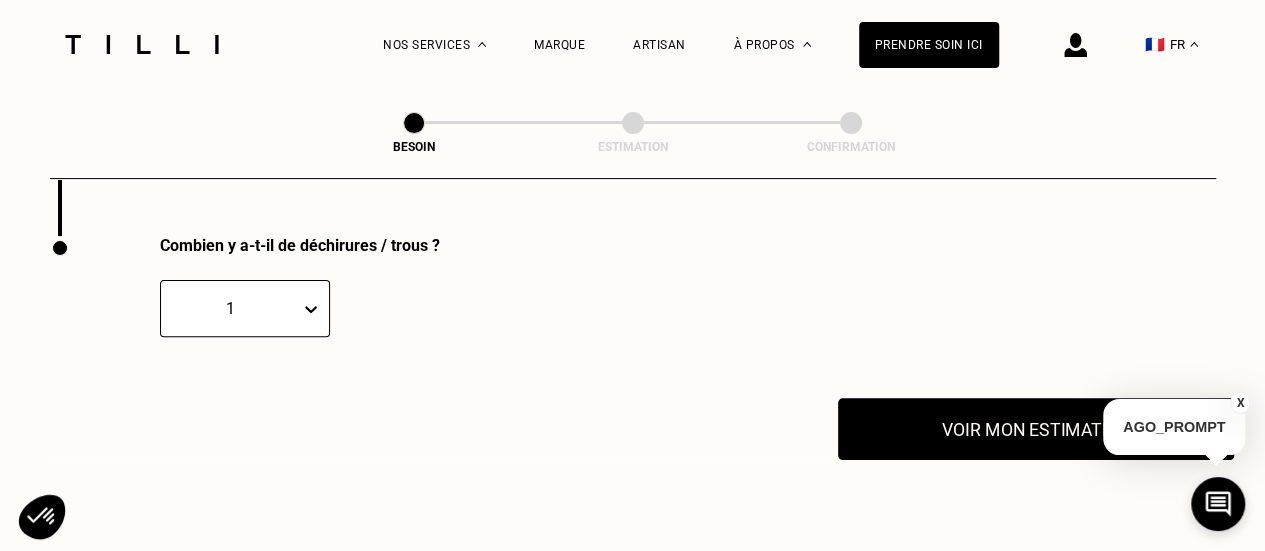 click on "Voir mon estimation" at bounding box center (1036, 429) 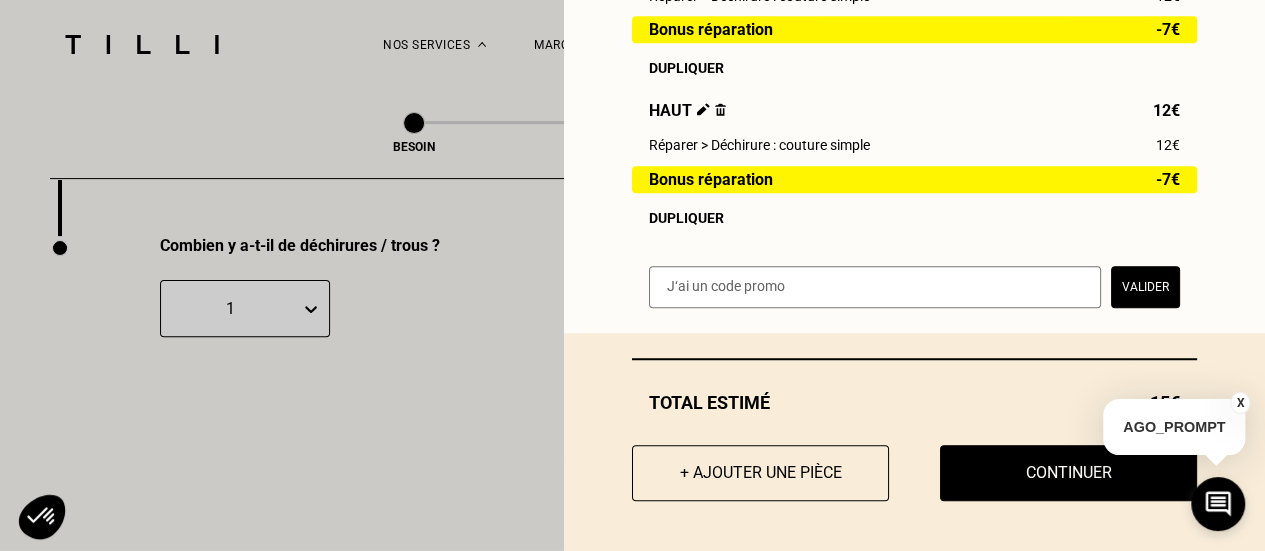 scroll, scrollTop: 562, scrollLeft: 0, axis: vertical 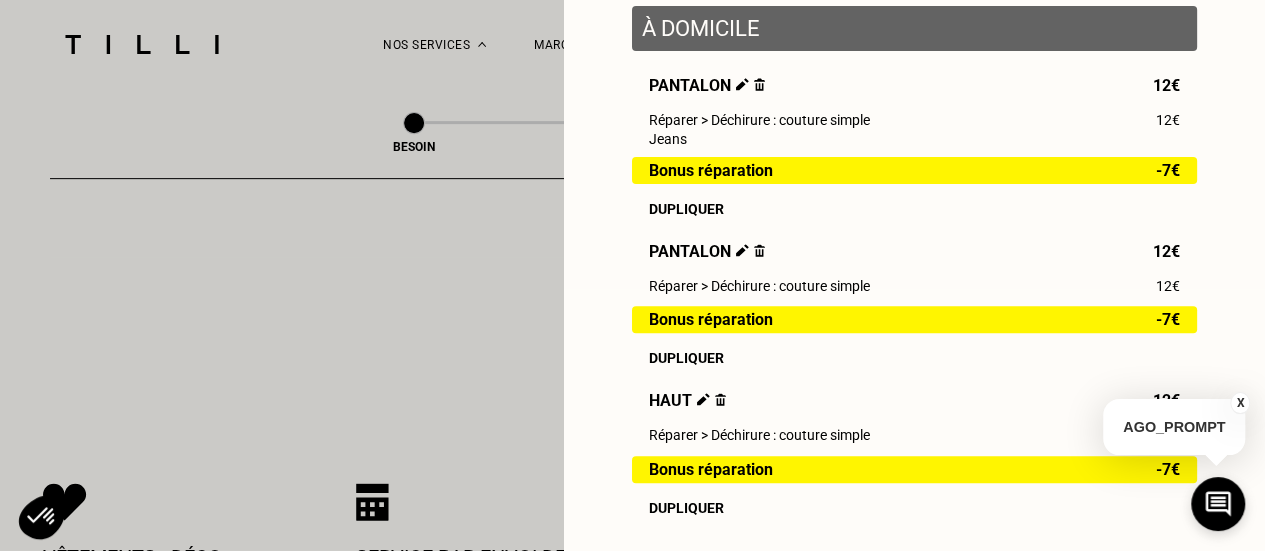 type 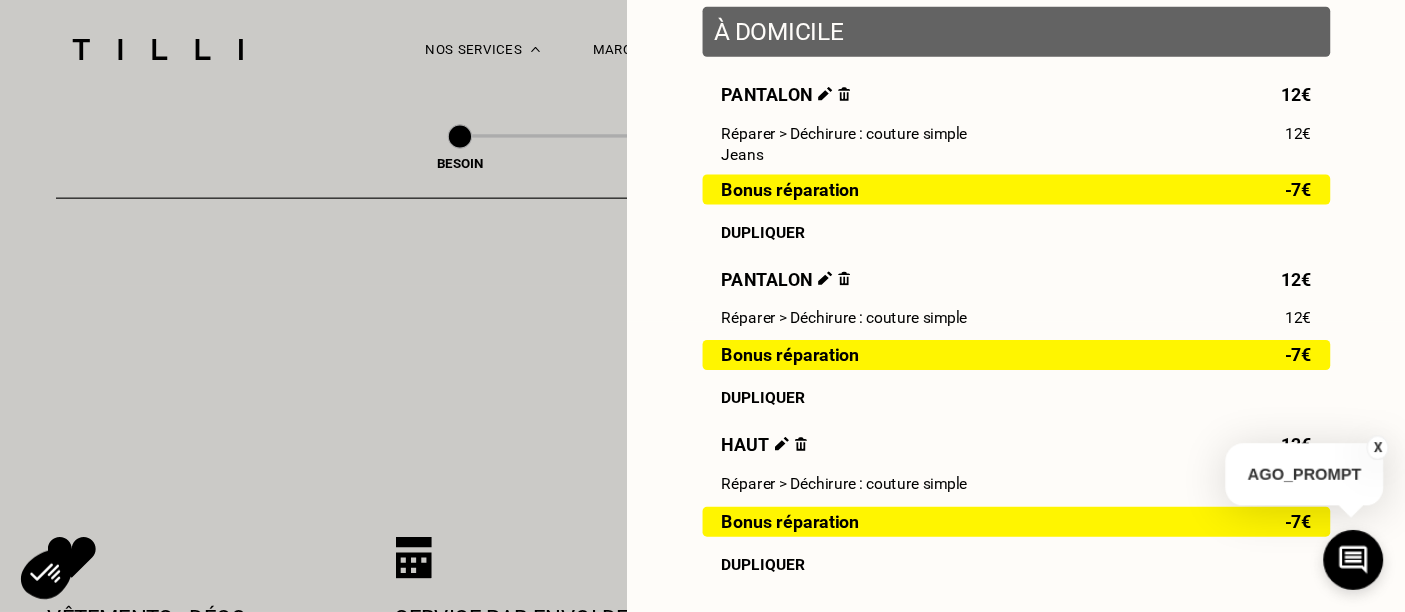 scroll, scrollTop: 4135, scrollLeft: 0, axis: vertical 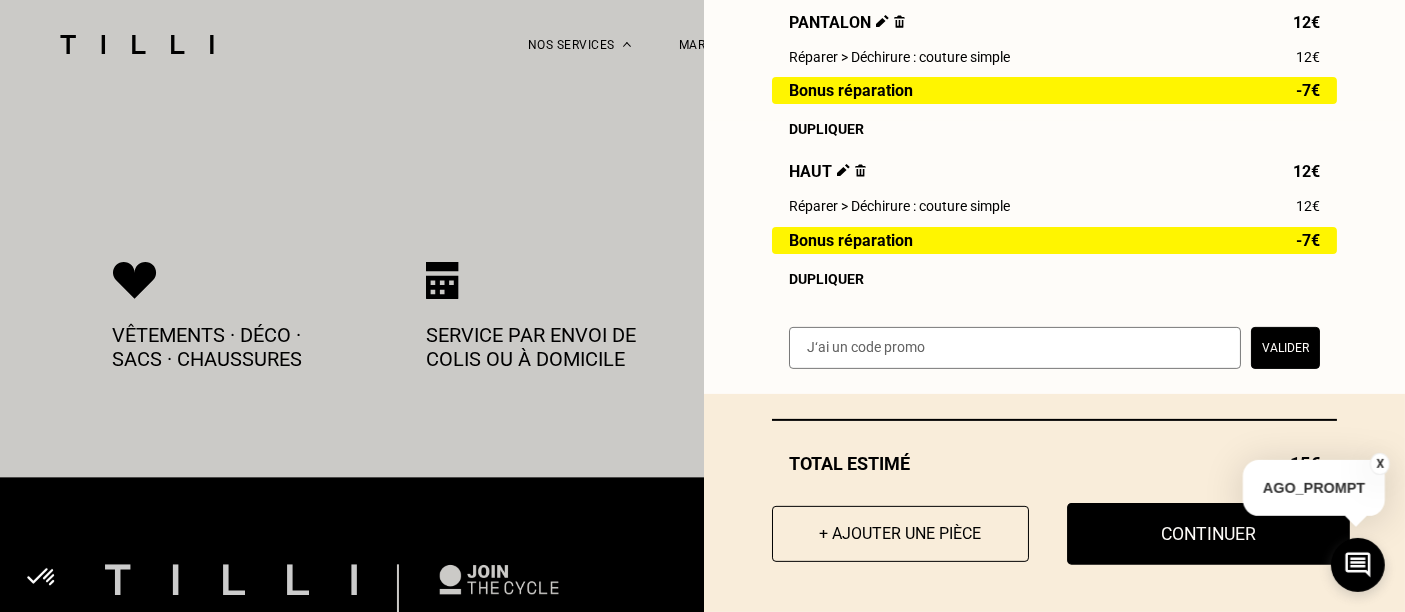 click on "Continuer" at bounding box center (1208, 534) 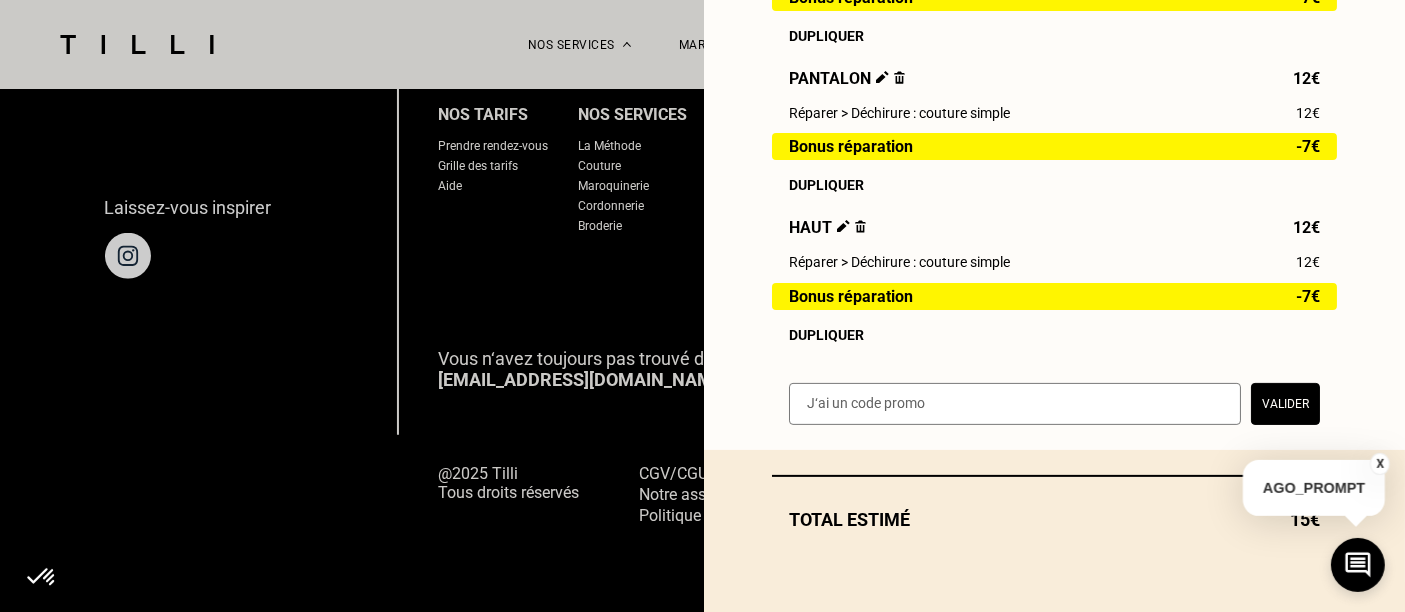 scroll, scrollTop: 911, scrollLeft: 0, axis: vertical 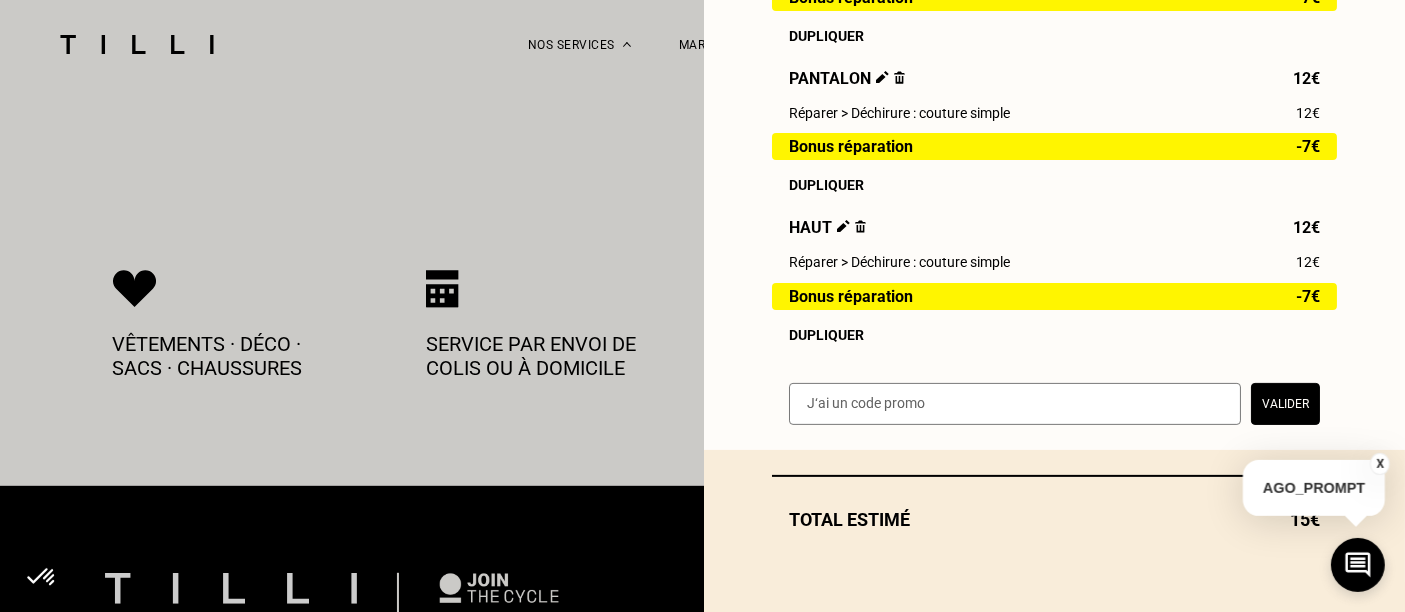 select on "FR" 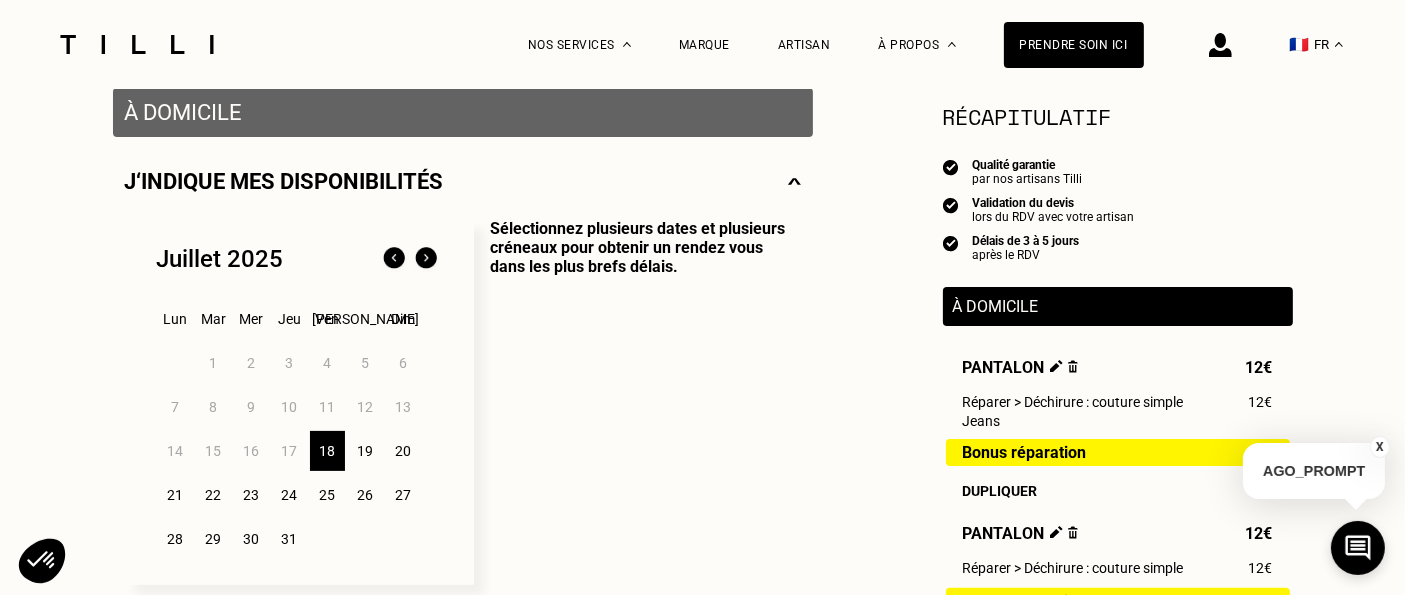 scroll, scrollTop: 444, scrollLeft: 0, axis: vertical 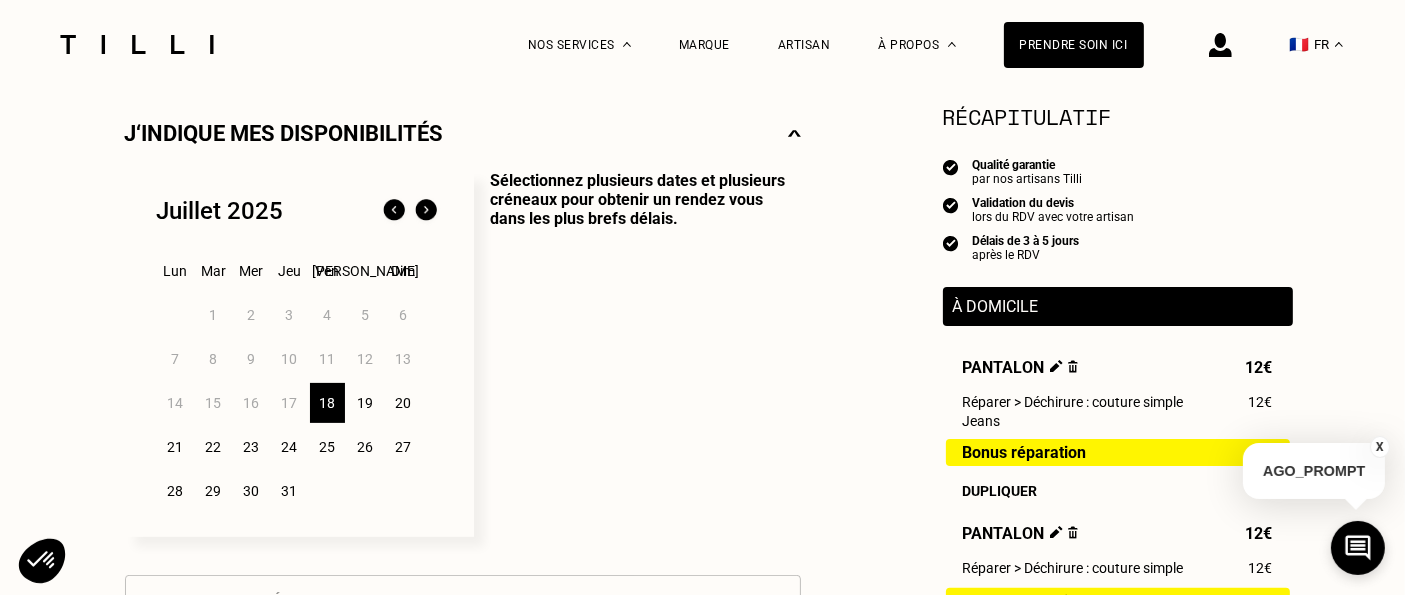 click on "22" at bounding box center [213, 447] 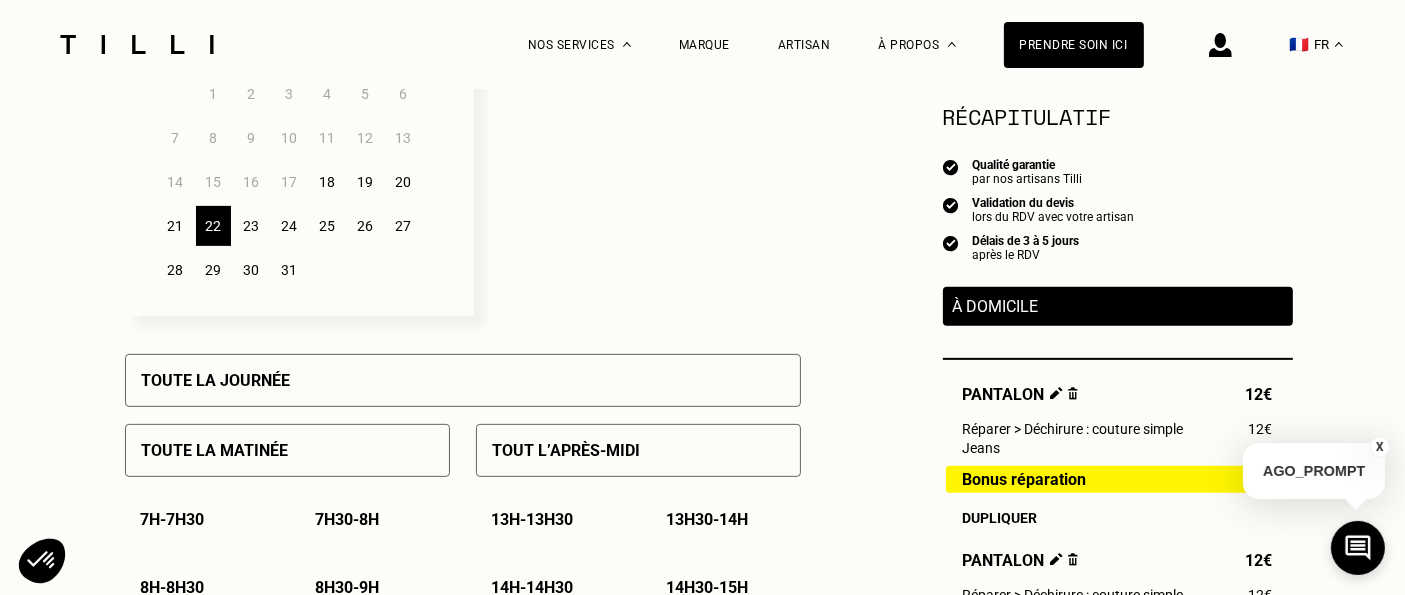 scroll, scrollTop: 666, scrollLeft: 0, axis: vertical 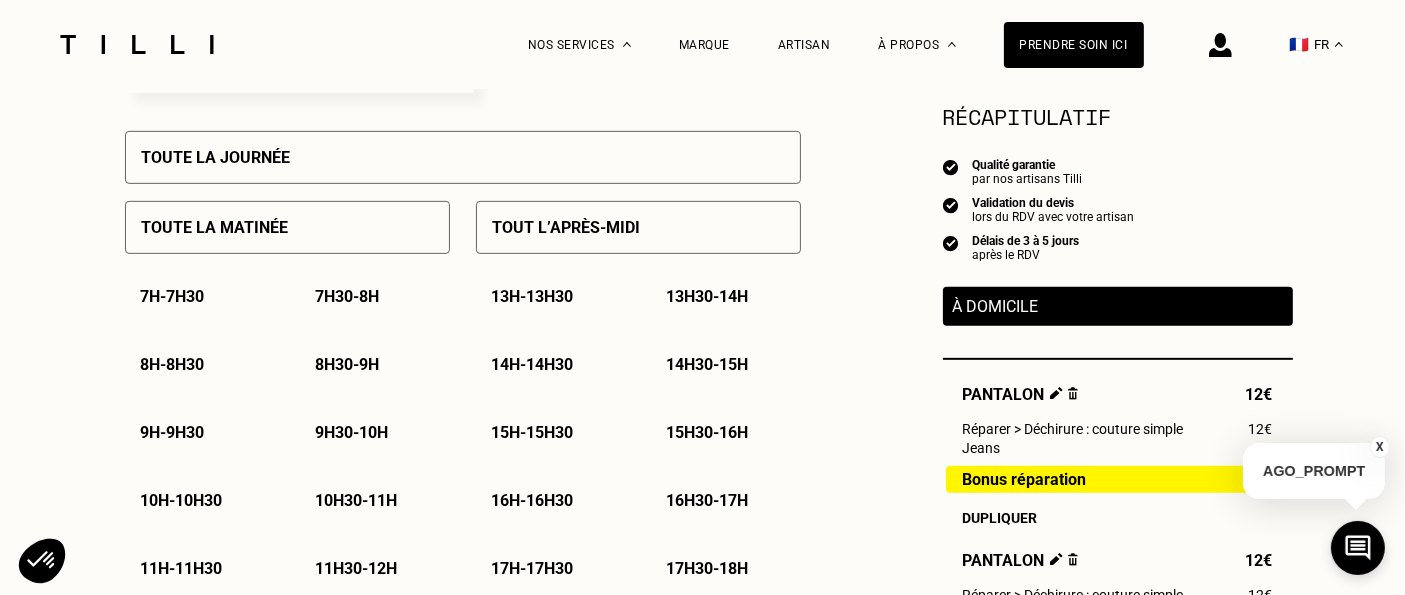 click on "15h  -  15h30" at bounding box center (533, 432) 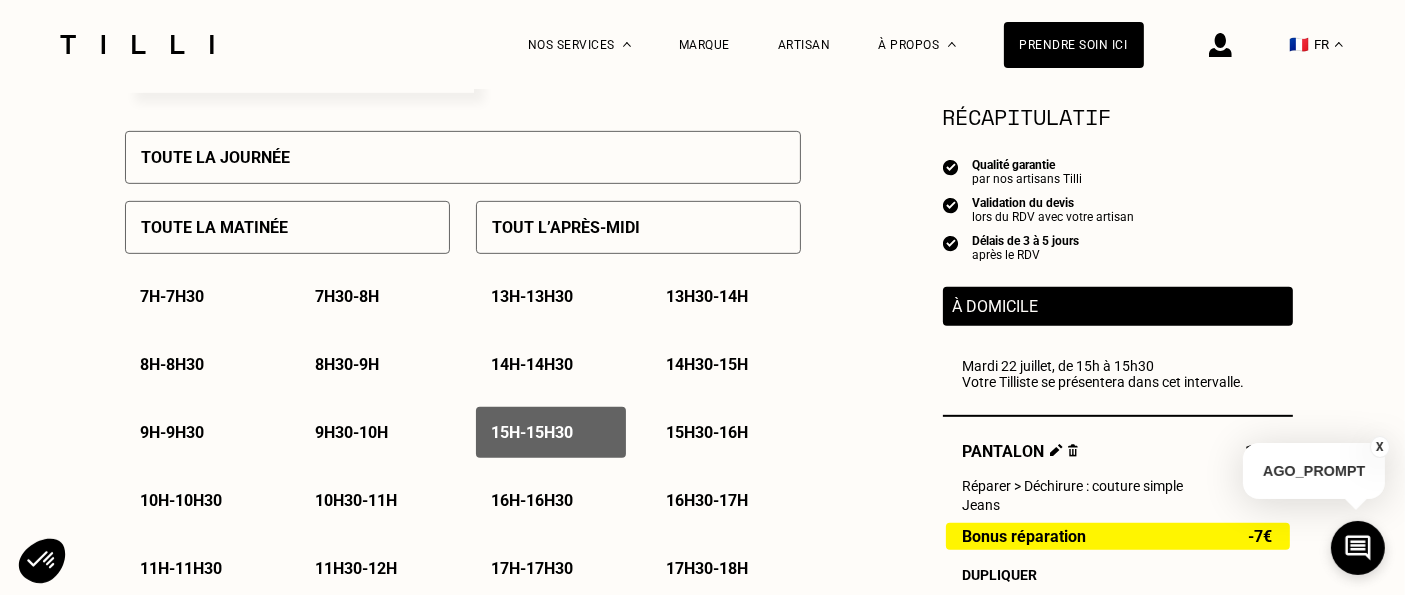 click on "15h30  -  16h" at bounding box center [708, 432] 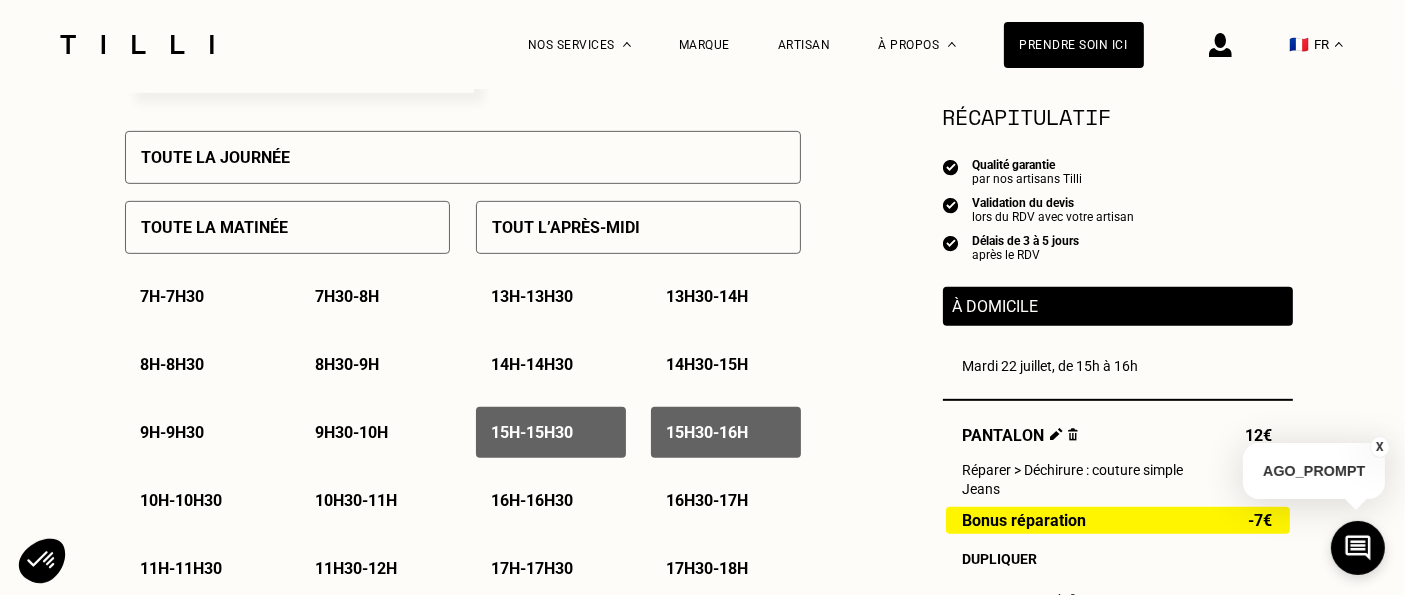 click on "16h  -  16h30" at bounding box center [533, 500] 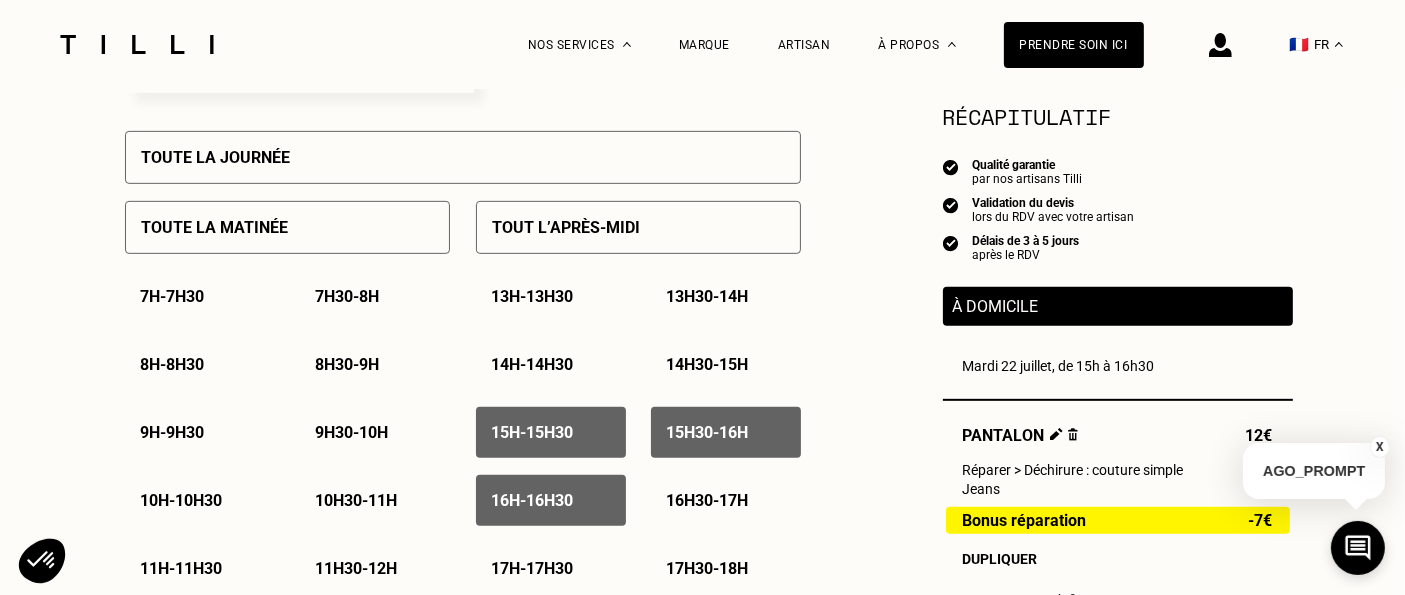 click on "16h30  -  17h" at bounding box center (708, 500) 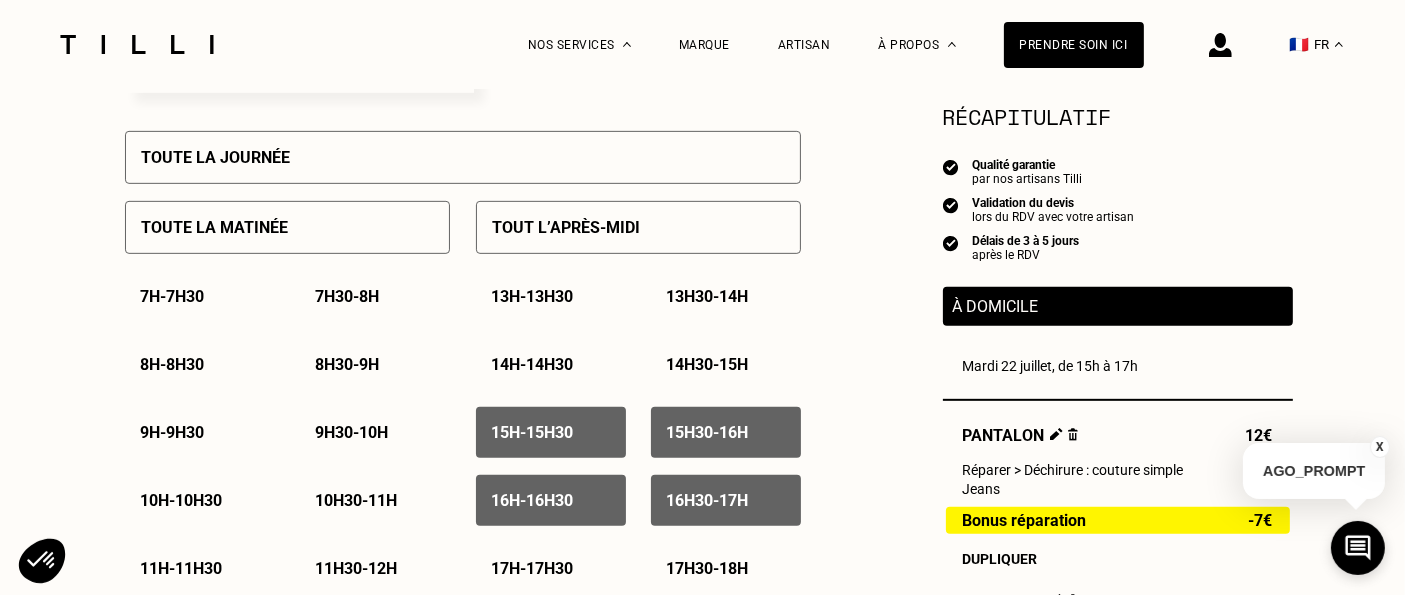 click on "17h  -  17h30" at bounding box center (533, 568) 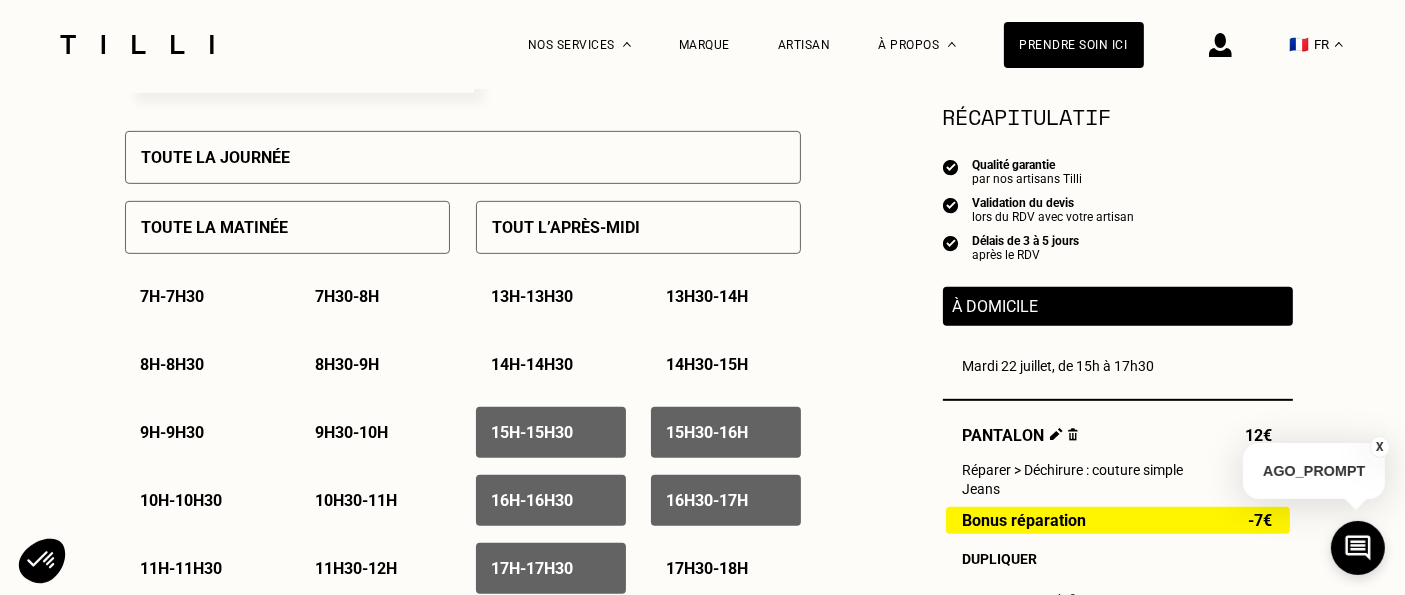 click on "17h30  -  18h" at bounding box center [708, 568] 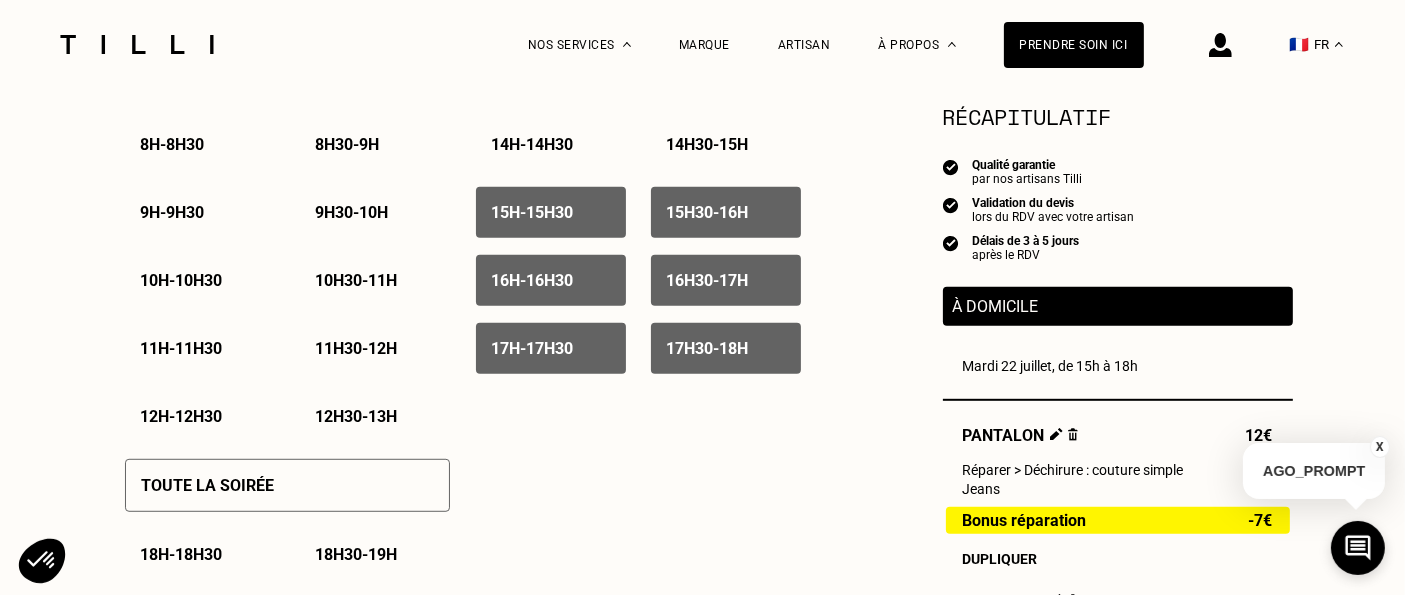 scroll, scrollTop: 1111, scrollLeft: 0, axis: vertical 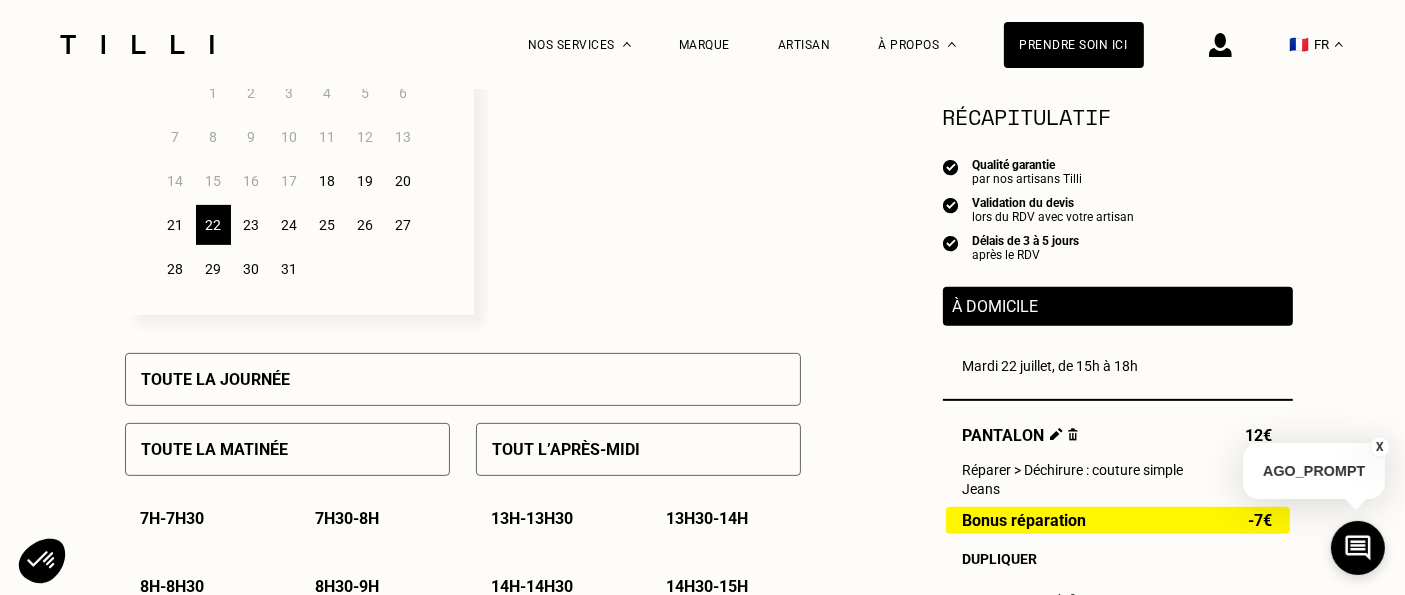 click on "21" at bounding box center [175, 225] 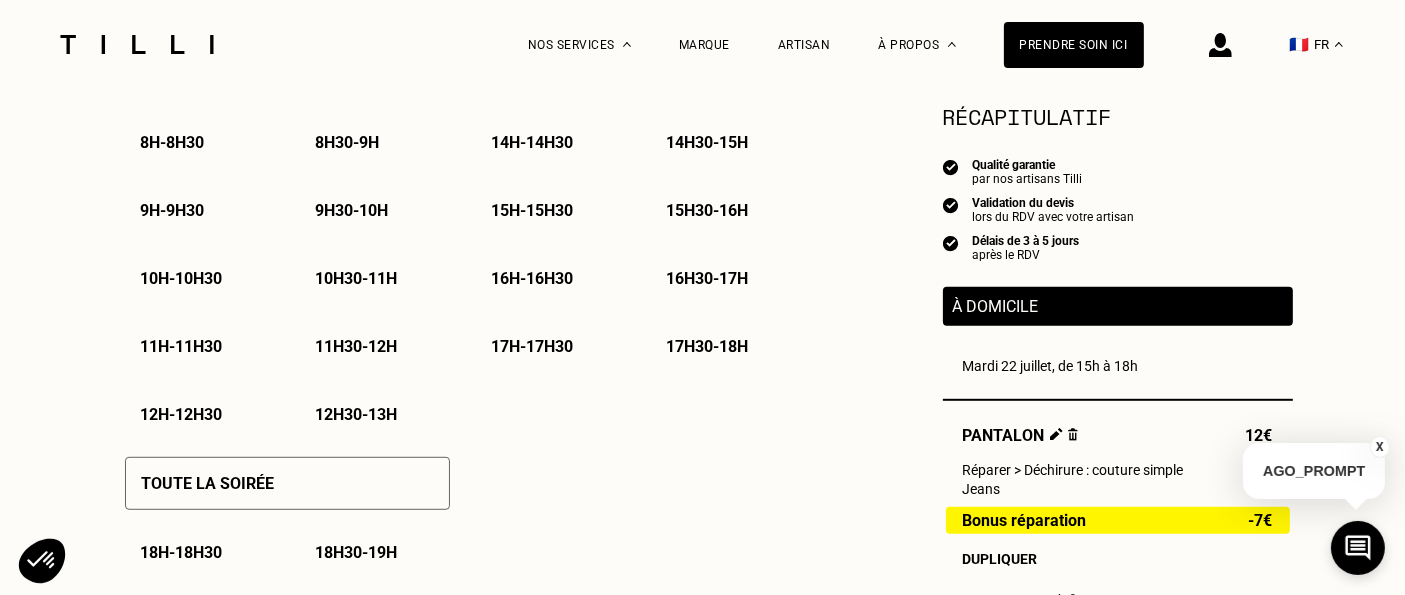 scroll, scrollTop: 1111, scrollLeft: 0, axis: vertical 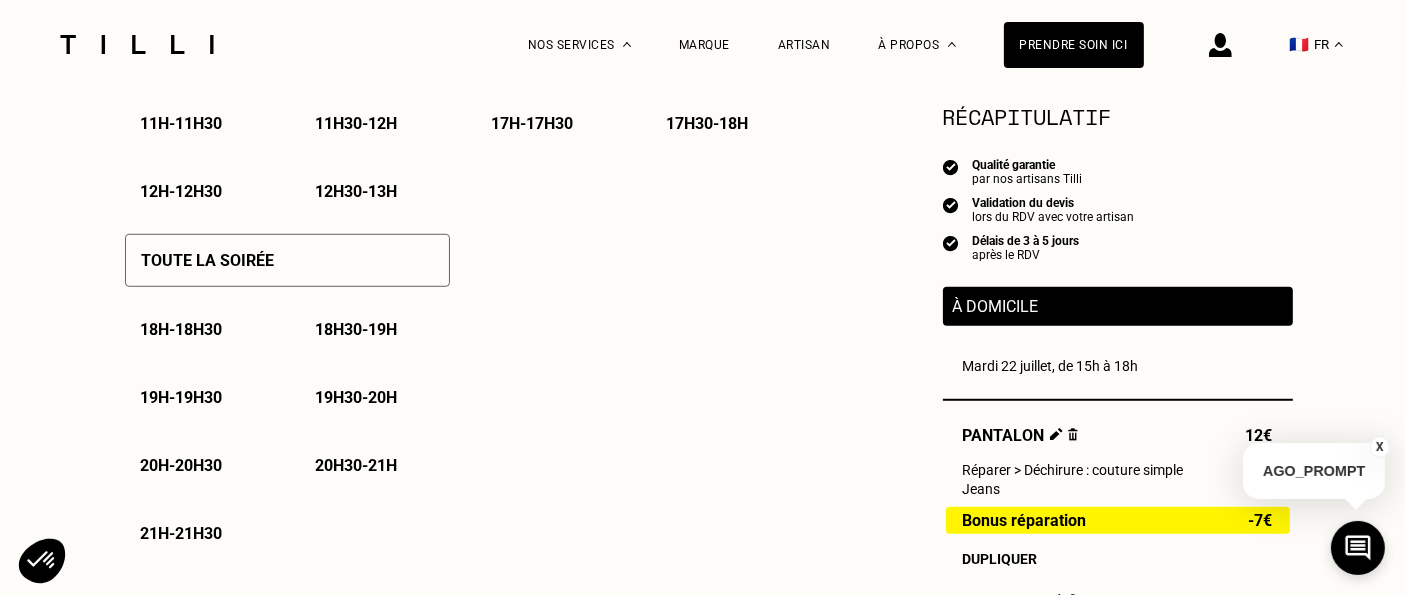 click on "18h  -  18h30" at bounding box center [182, 329] 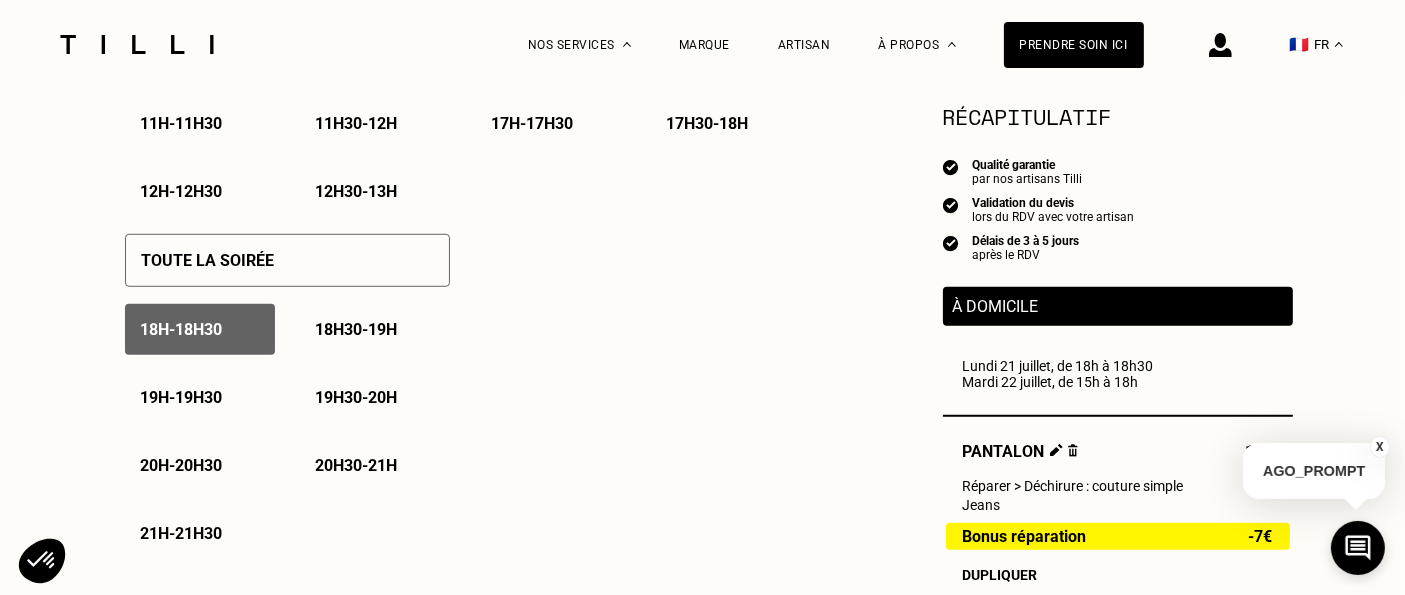 click on "18h30  -  19h" at bounding box center (375, 329) 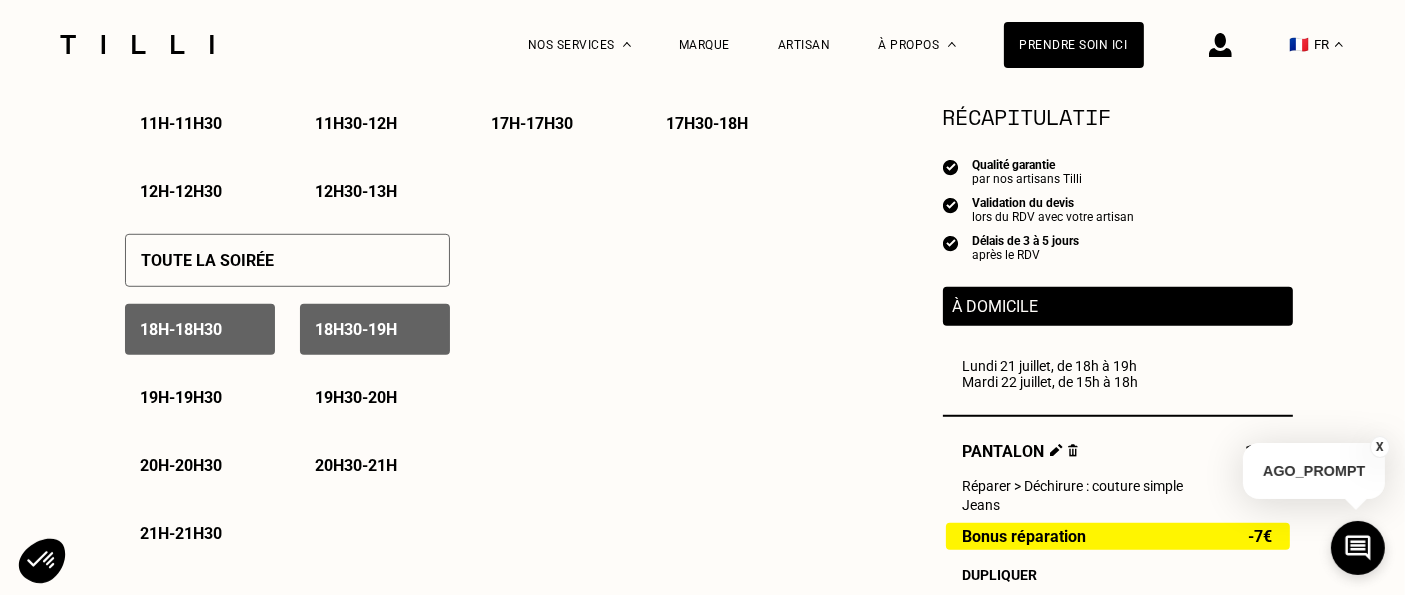 click on "19h  -  19h30" at bounding box center (200, 397) 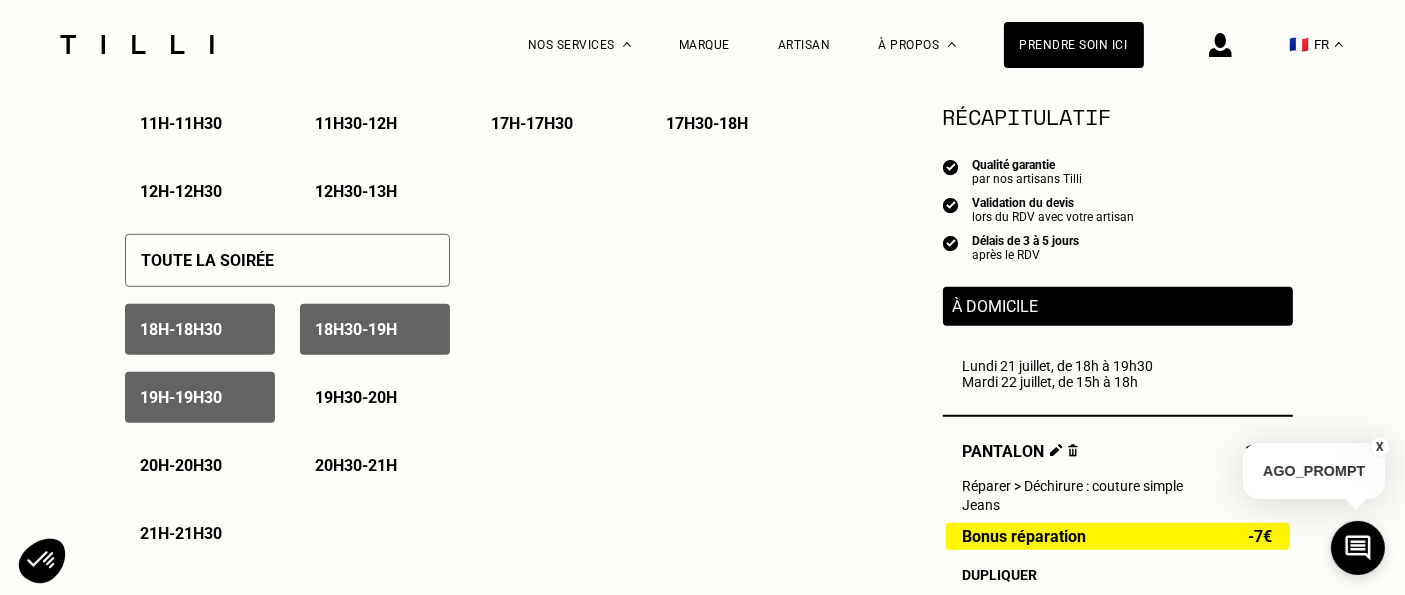 click on "19h30  -  20h" at bounding box center (357, 397) 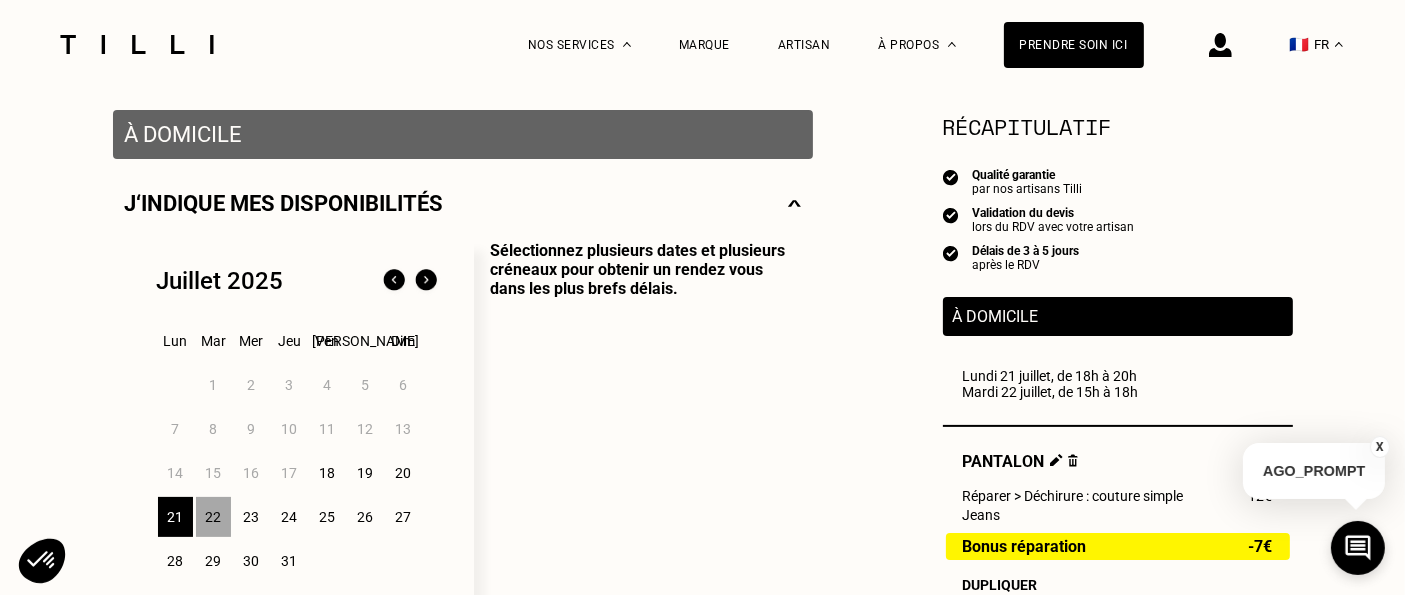 scroll, scrollTop: 333, scrollLeft: 0, axis: vertical 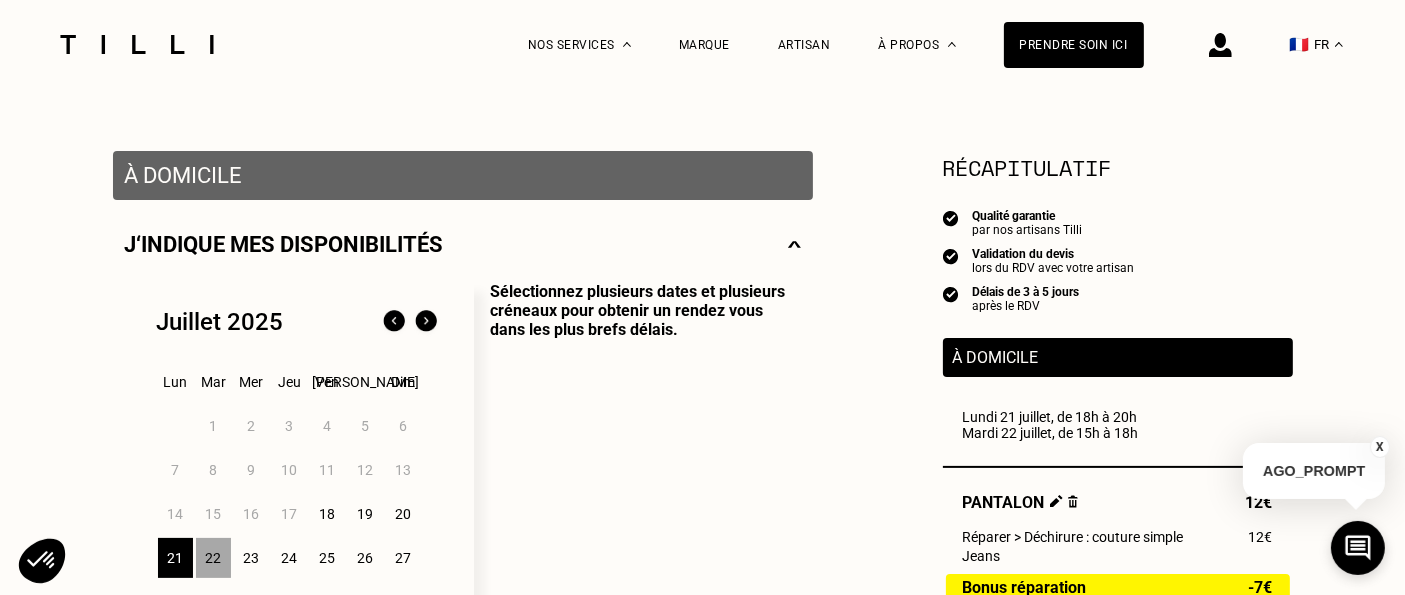 click on "22" at bounding box center [213, 558] 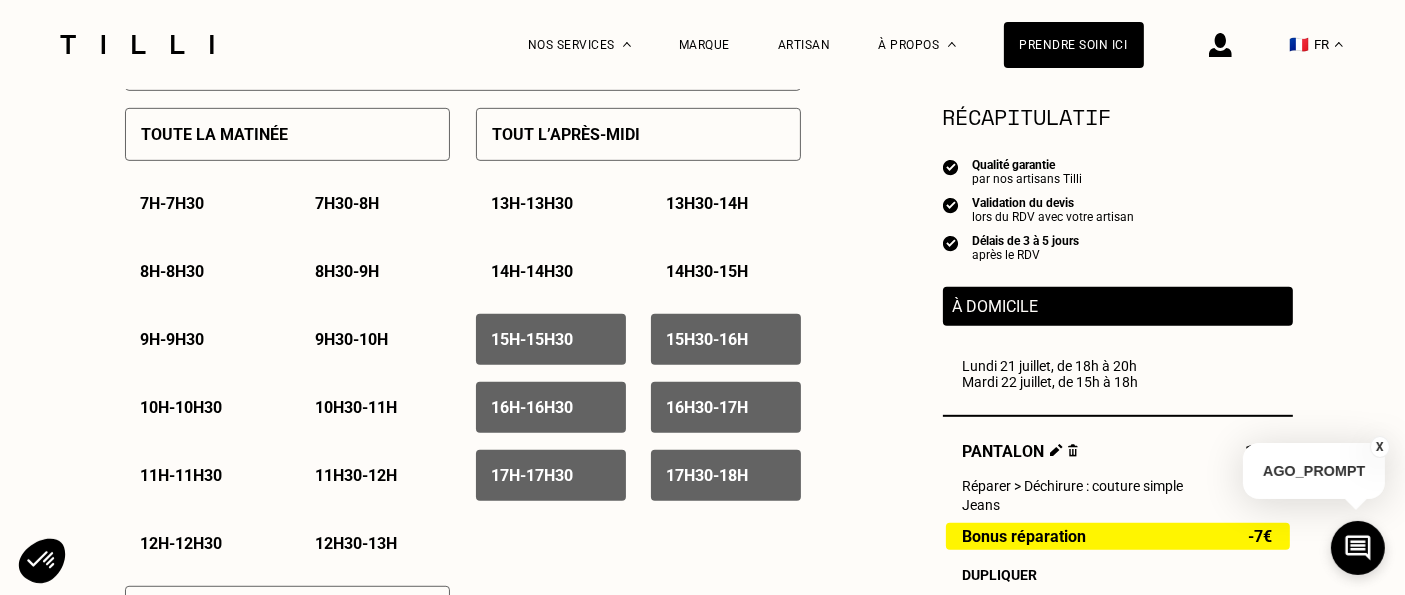 scroll, scrollTop: 1111, scrollLeft: 0, axis: vertical 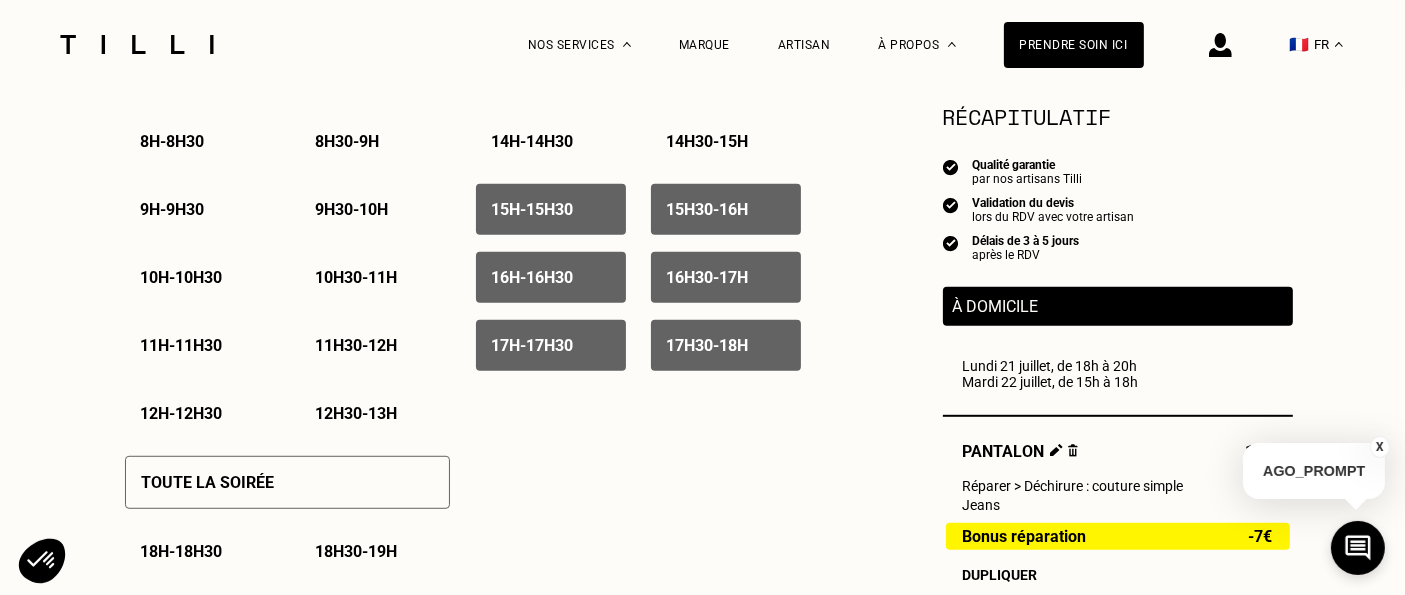 click on "11h  -  11h30" at bounding box center [182, 345] 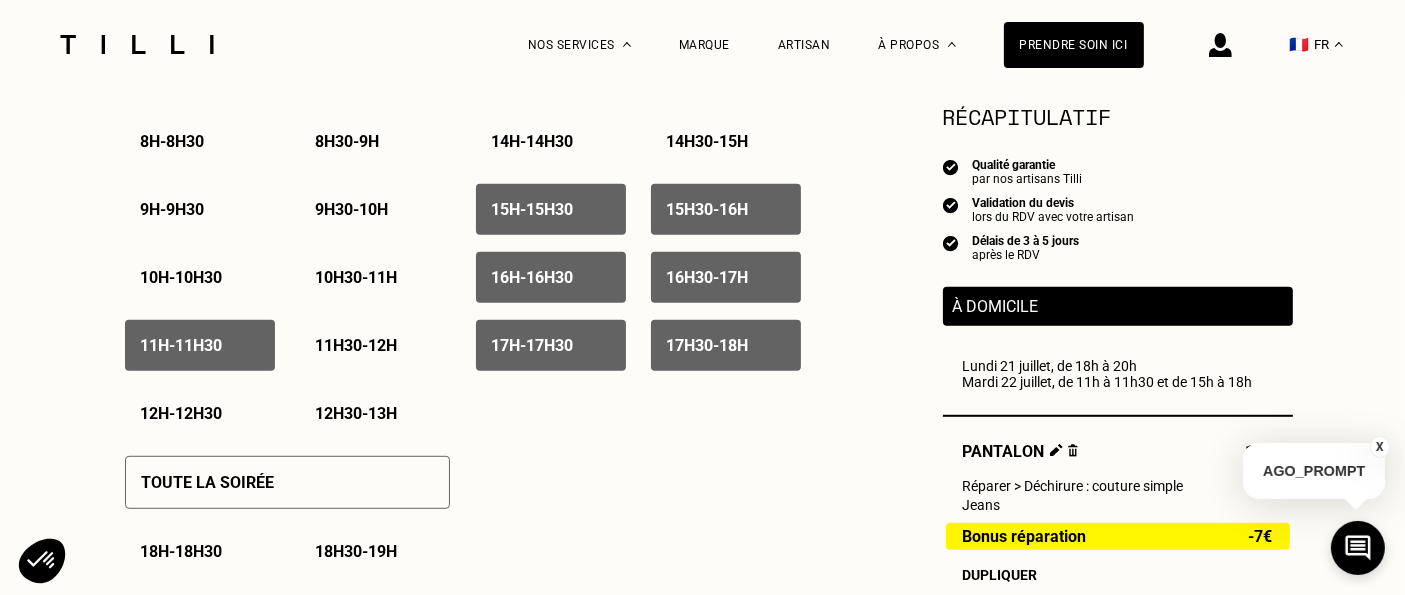 click on "11h30  -  12h" at bounding box center (357, 345) 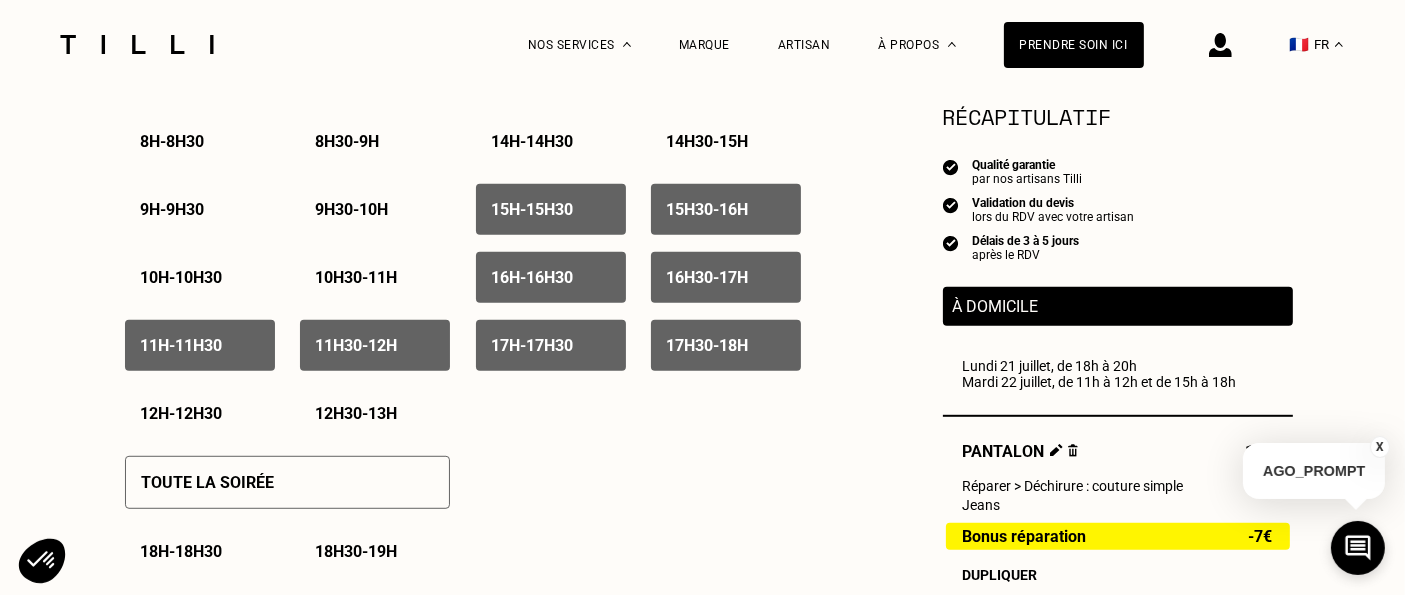 click on "12h  -  12h30" at bounding box center [182, 413] 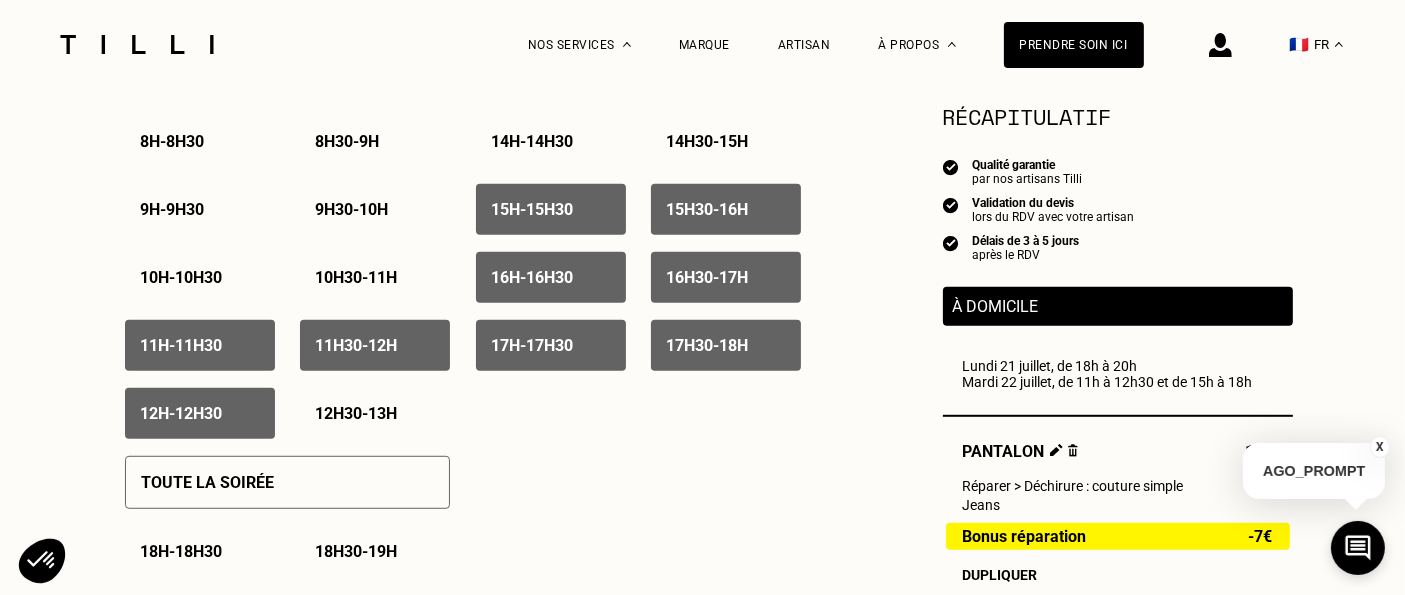 click on "12h30  -  13h" at bounding box center (357, 413) 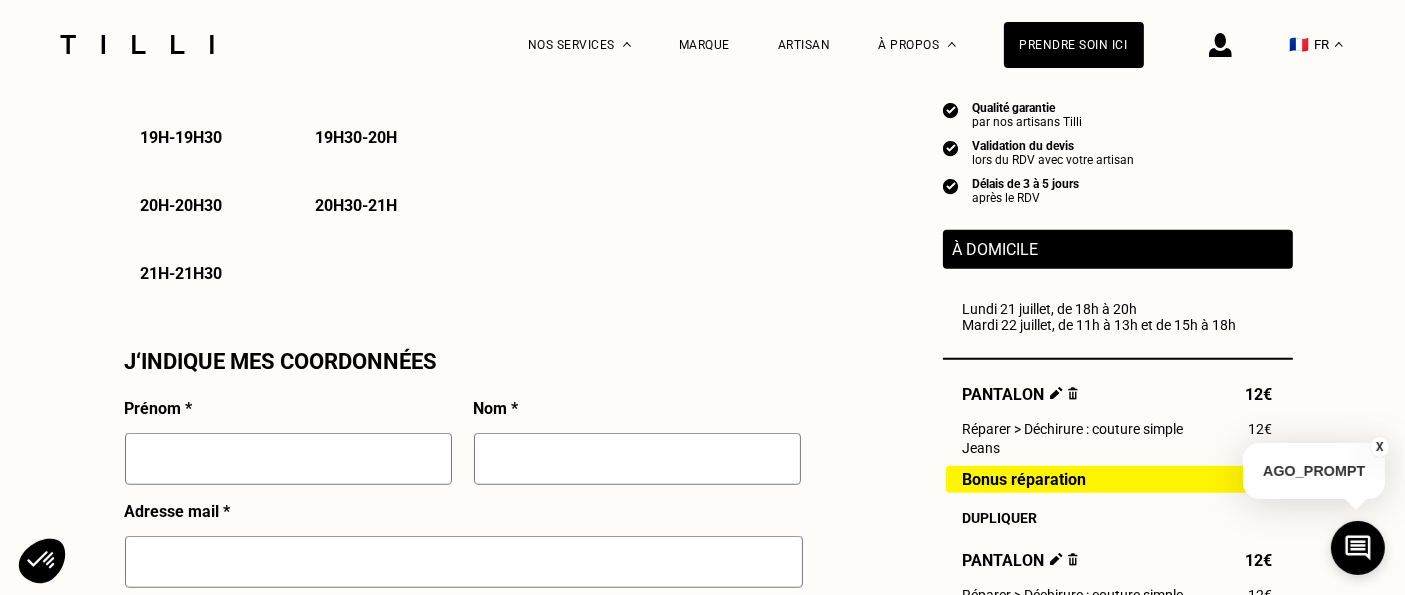 scroll, scrollTop: 1777, scrollLeft: 0, axis: vertical 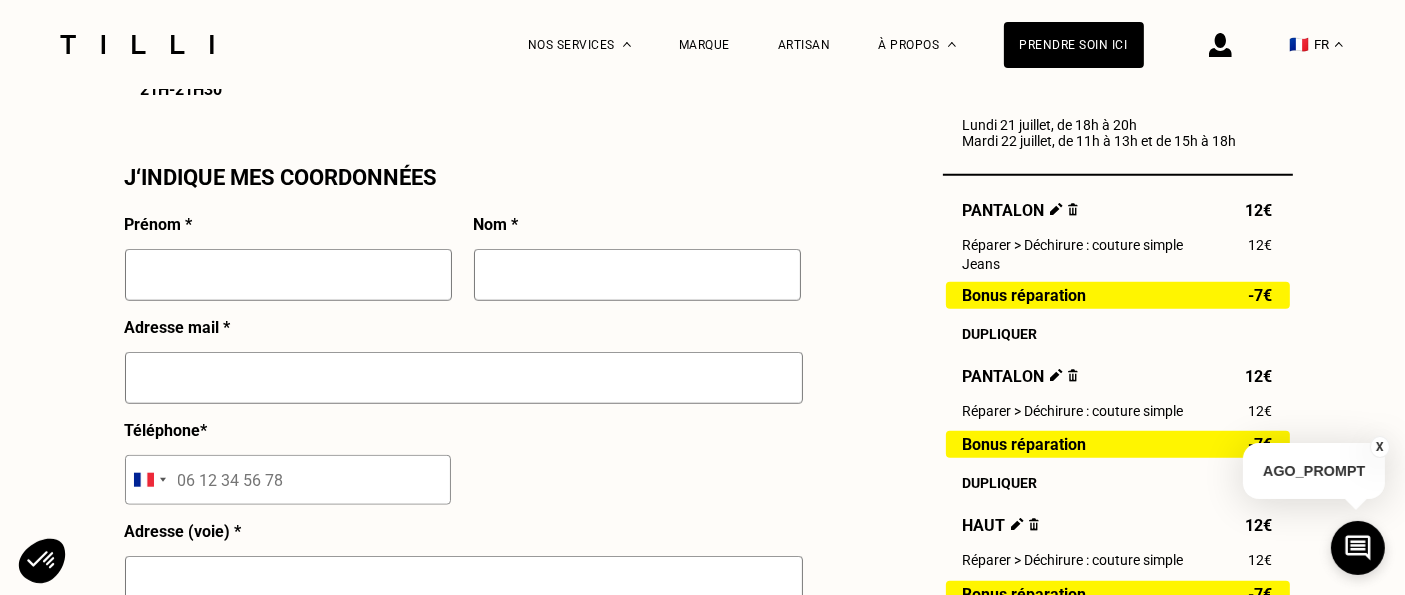 click at bounding box center [288, 275] 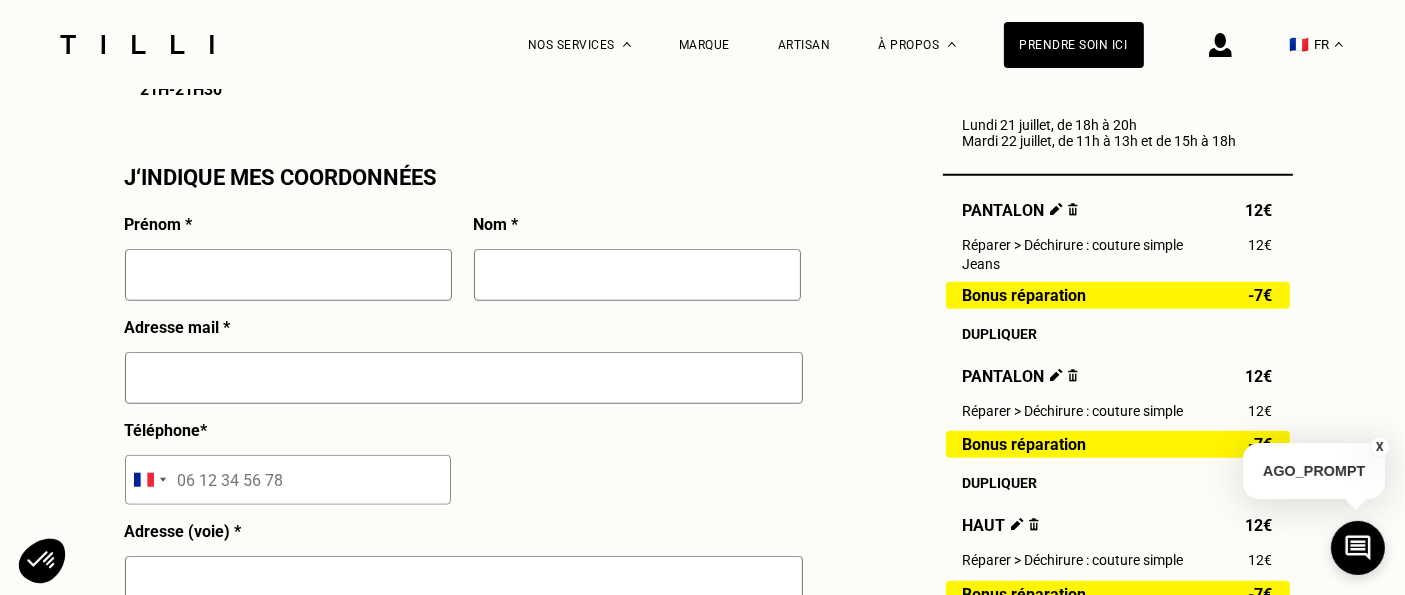 type on "[PERSON_NAME]" 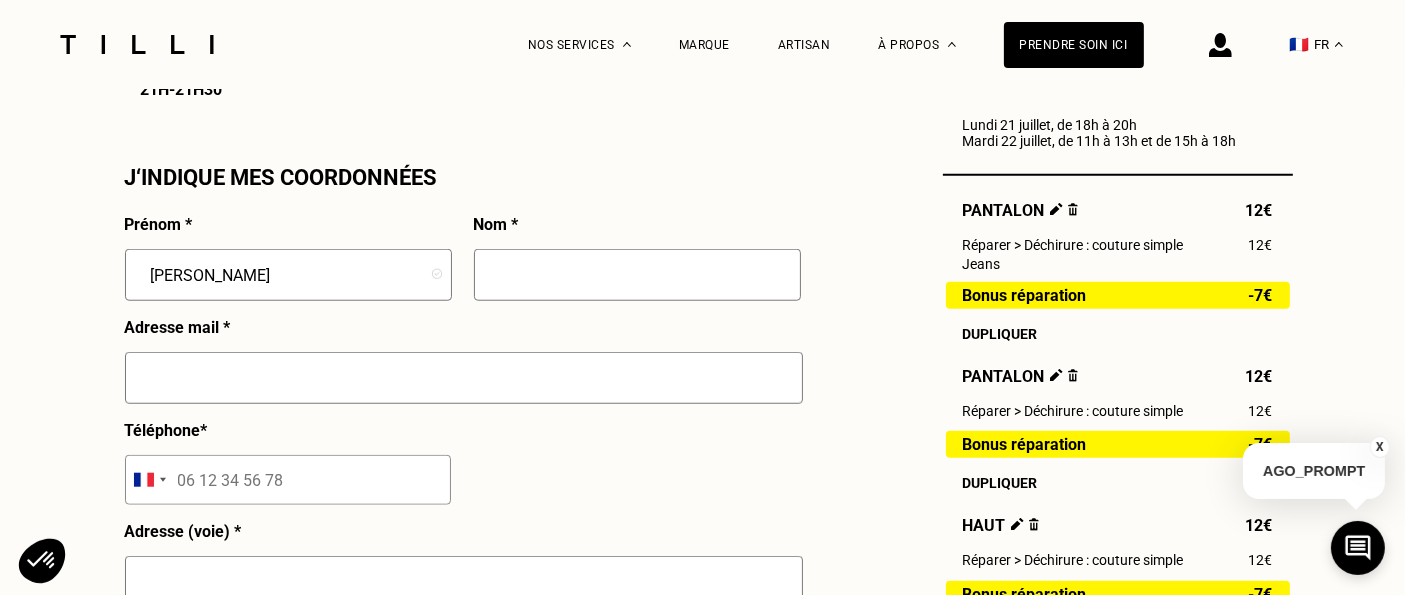 click at bounding box center (637, 275) 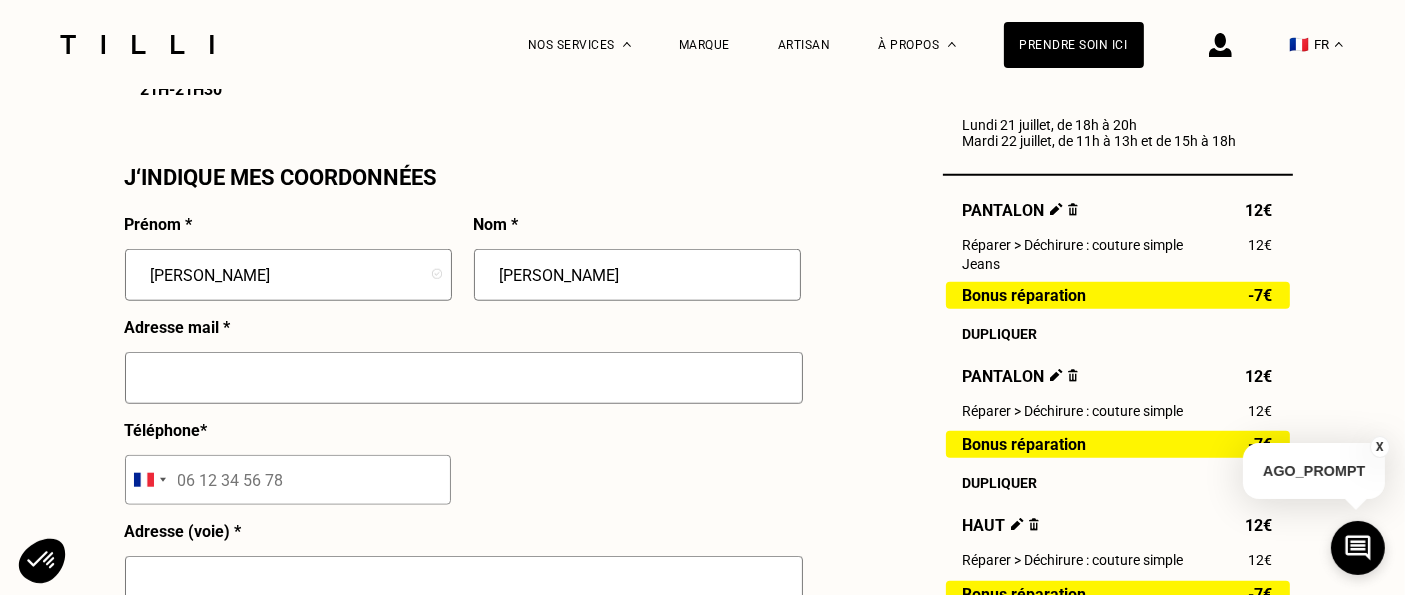 type on "[PERSON_NAME]" 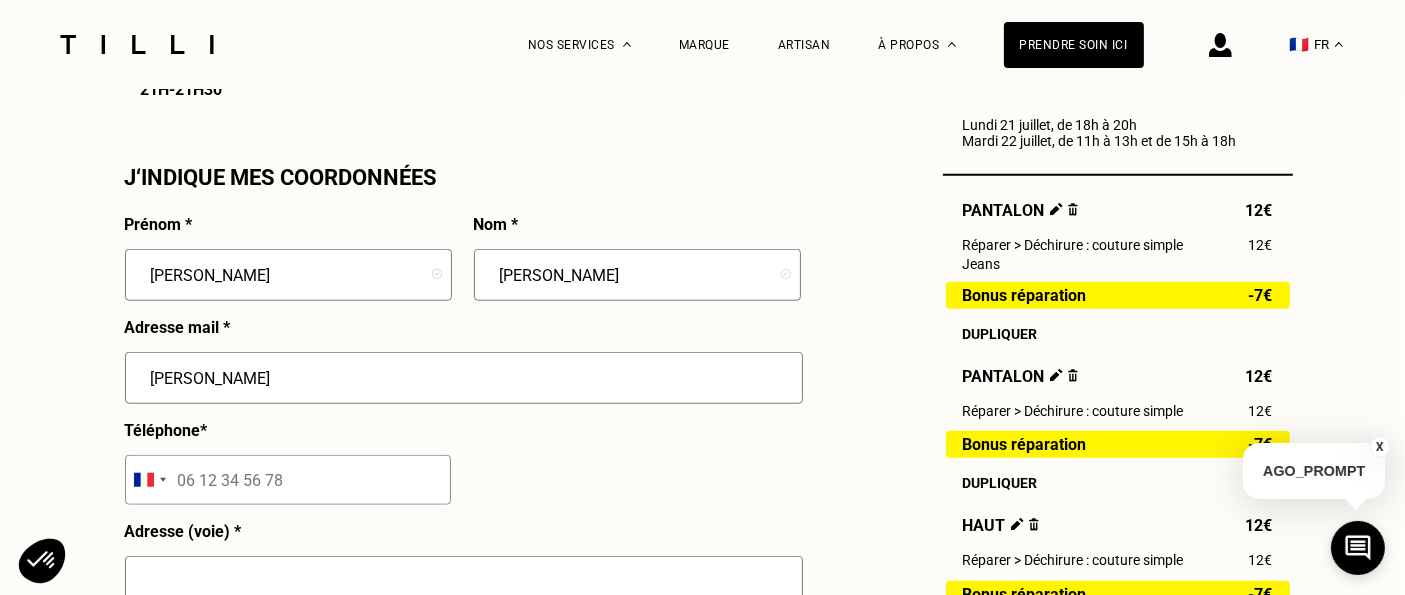 click on "[PERSON_NAME]" at bounding box center [464, 378] 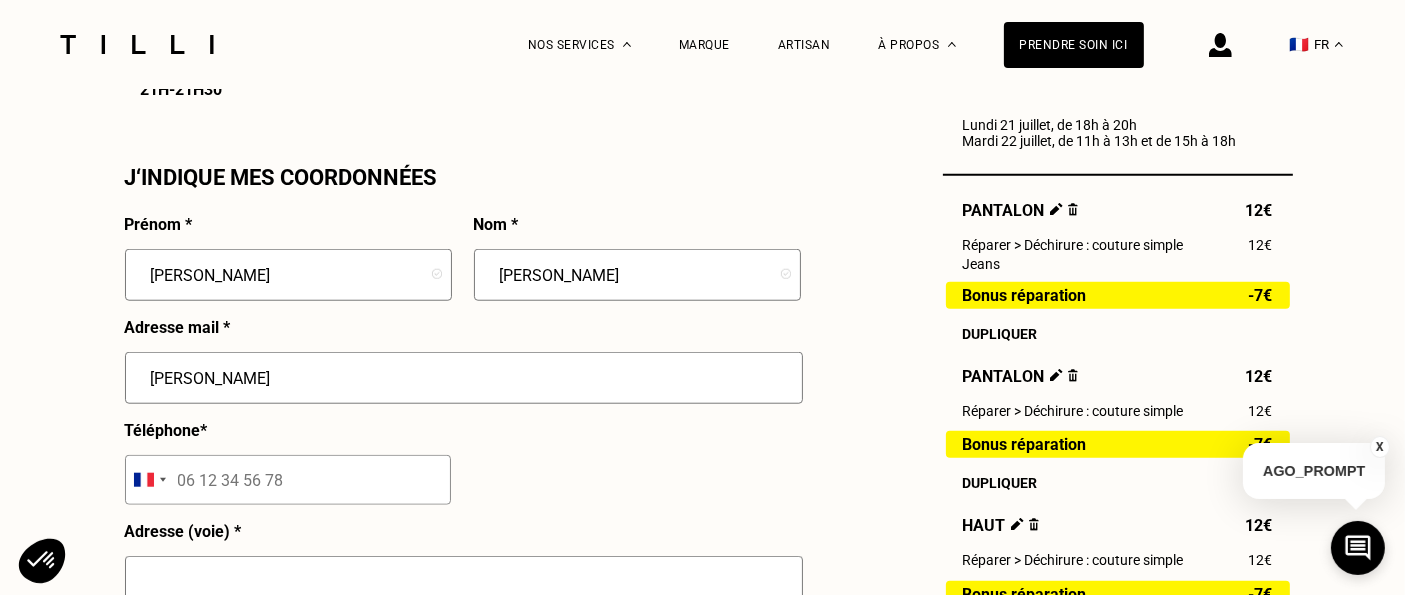 type on "[EMAIL_ADDRESS][DOMAIN_NAME]" 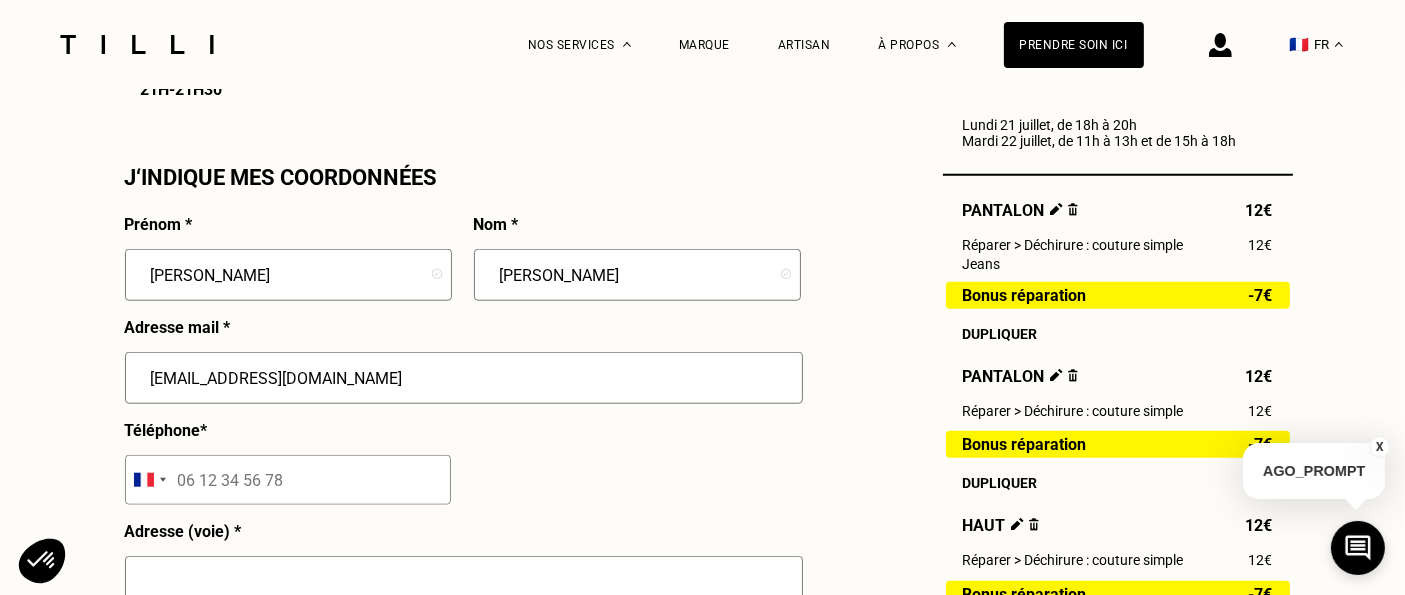 click at bounding box center (288, 480) 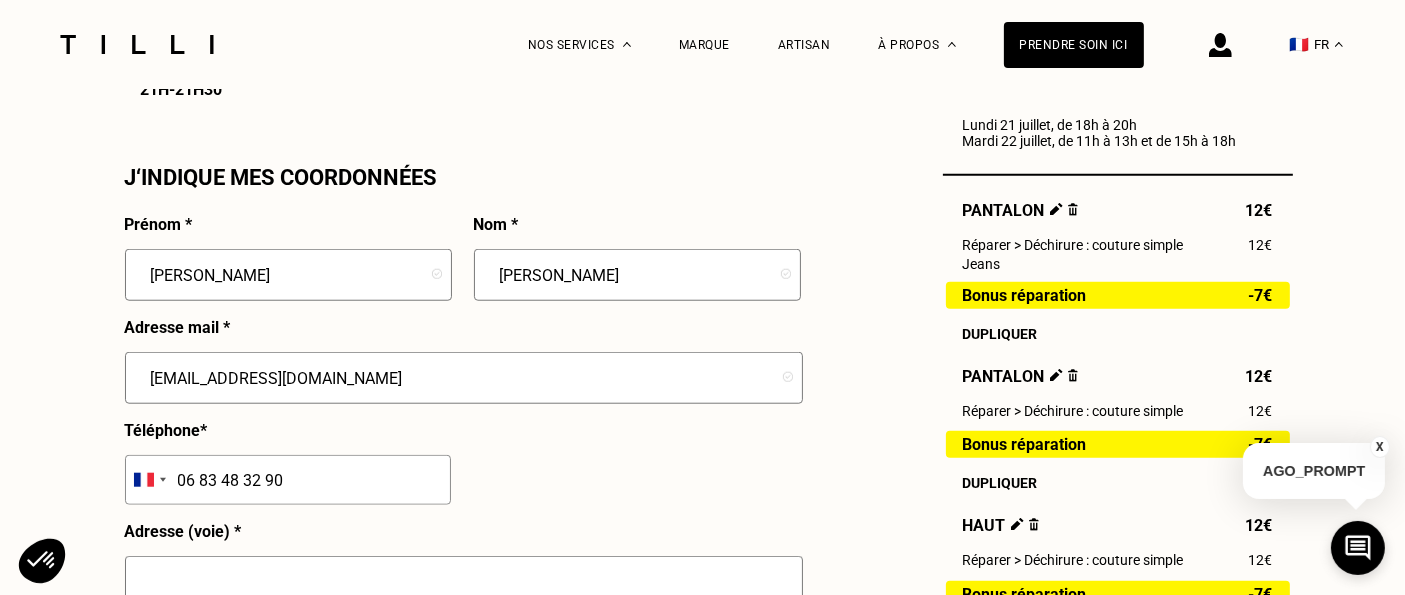 scroll, scrollTop: 2000, scrollLeft: 0, axis: vertical 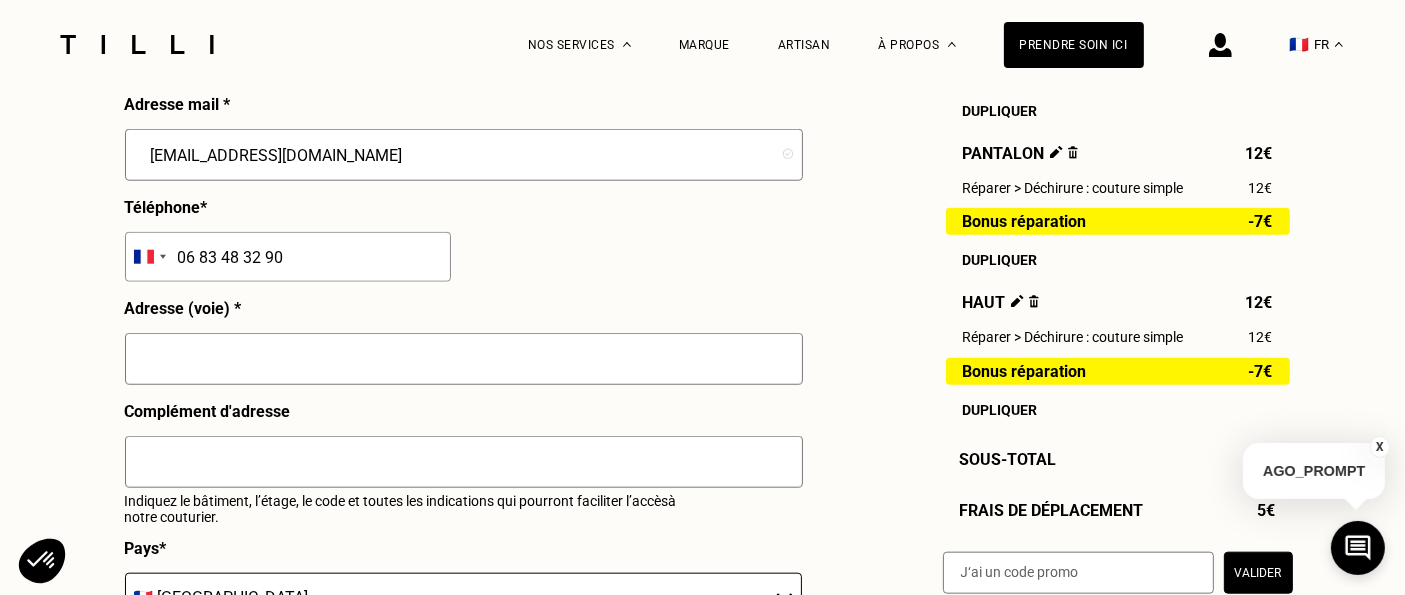 type on "06 83 48 32 90" 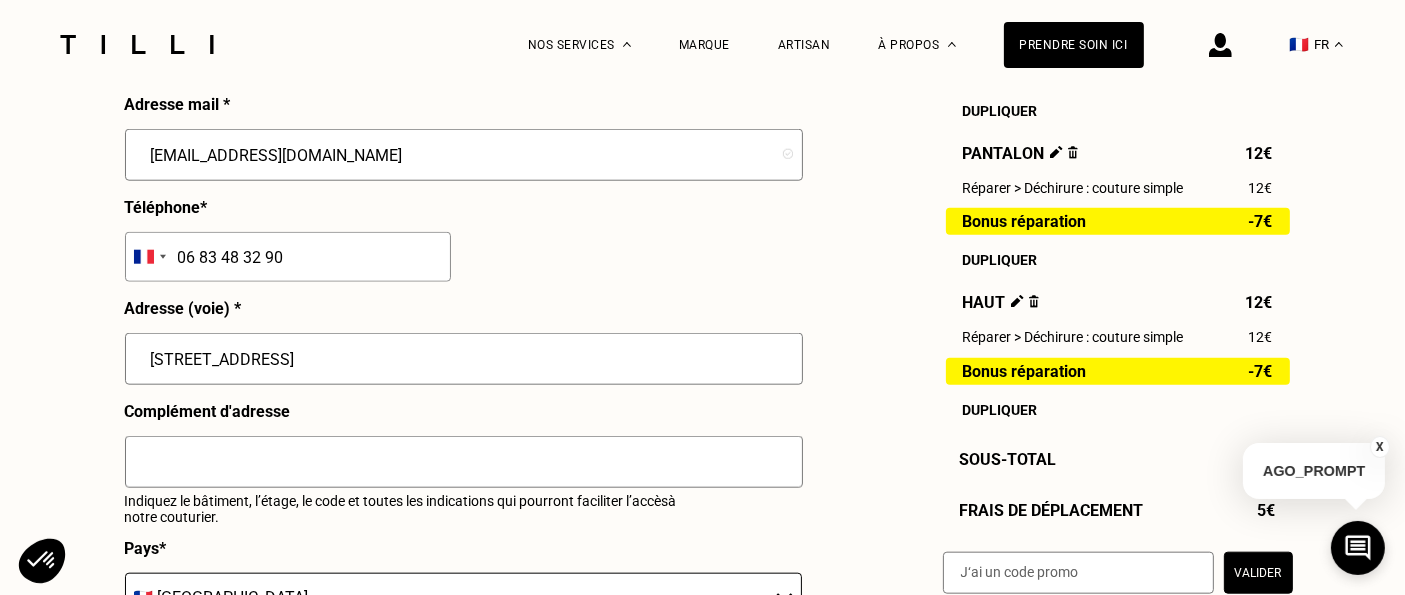 type on "[STREET_ADDRESS]" 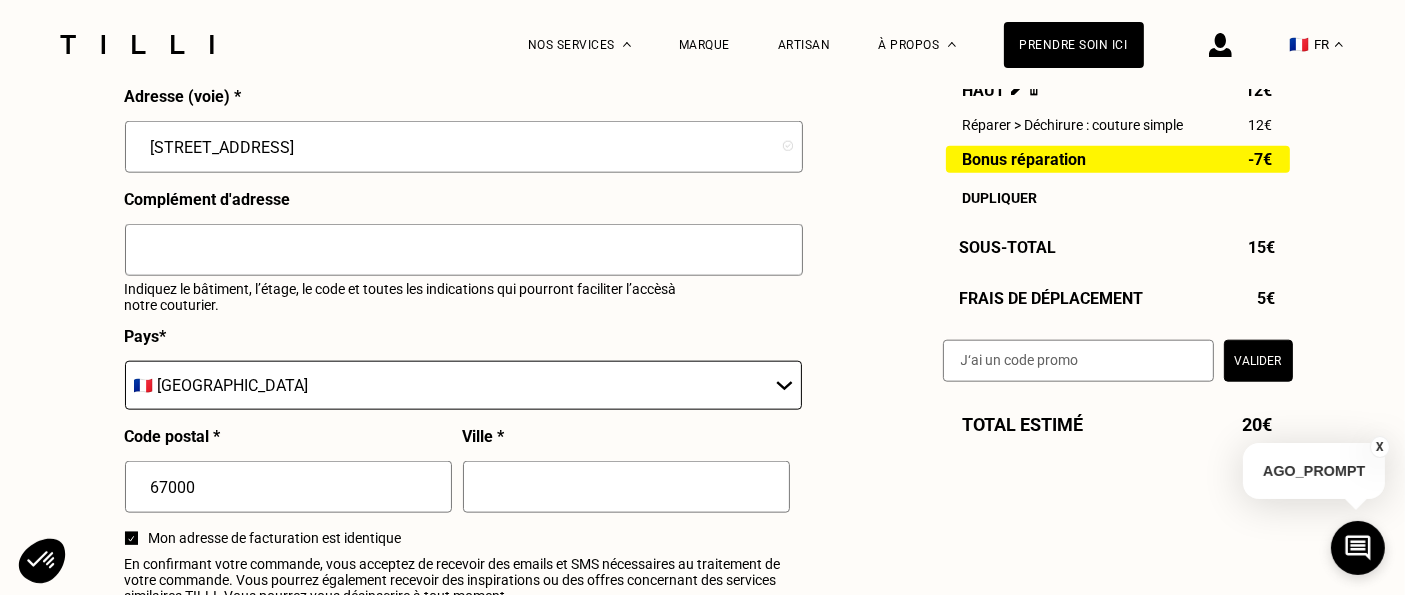 scroll, scrollTop: 2222, scrollLeft: 0, axis: vertical 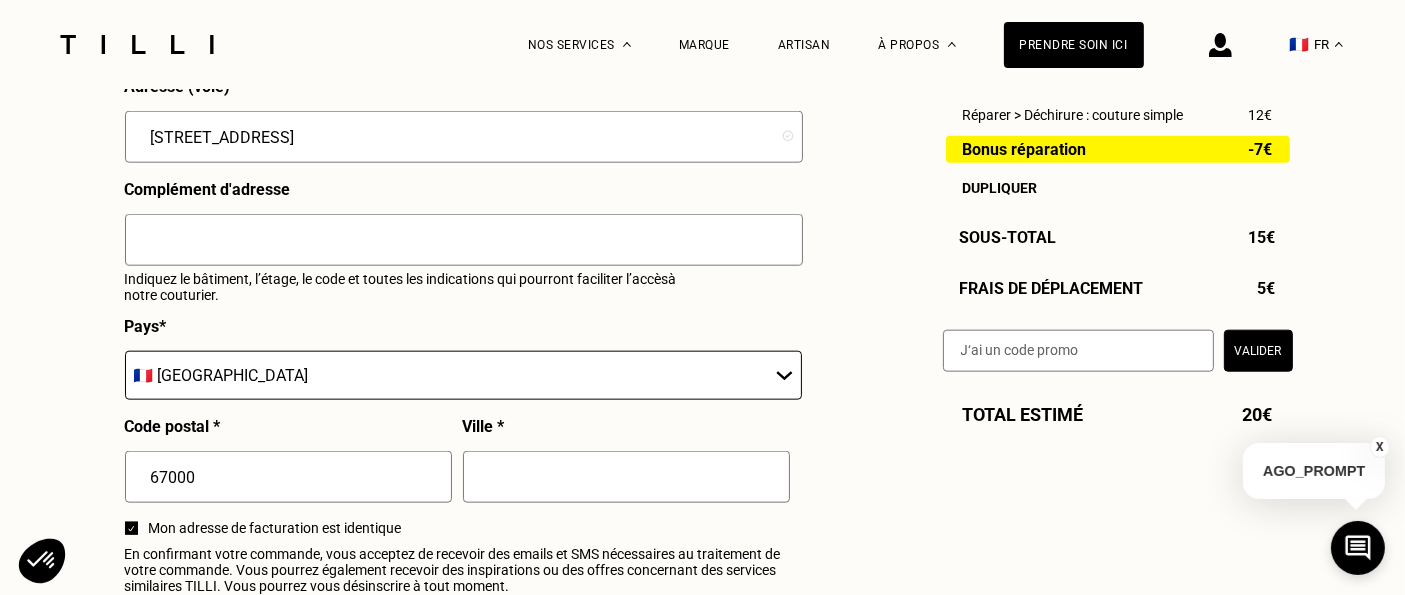 click at bounding box center [626, 477] 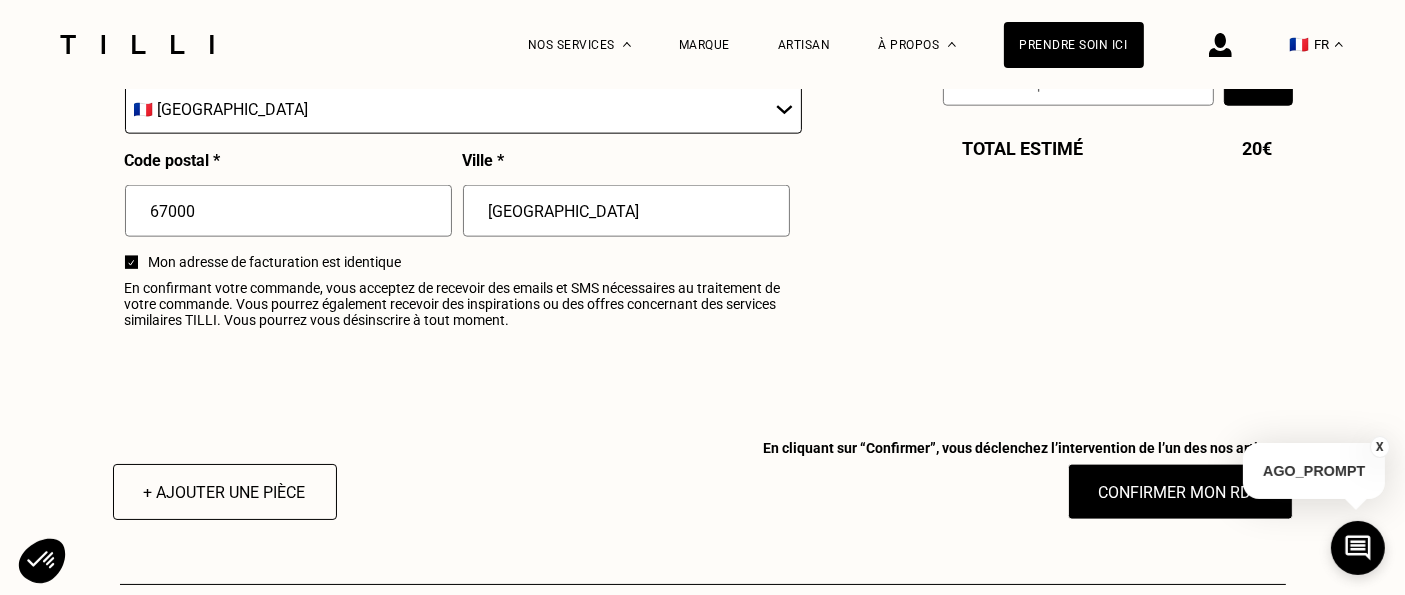 scroll, scrollTop: 2666, scrollLeft: 0, axis: vertical 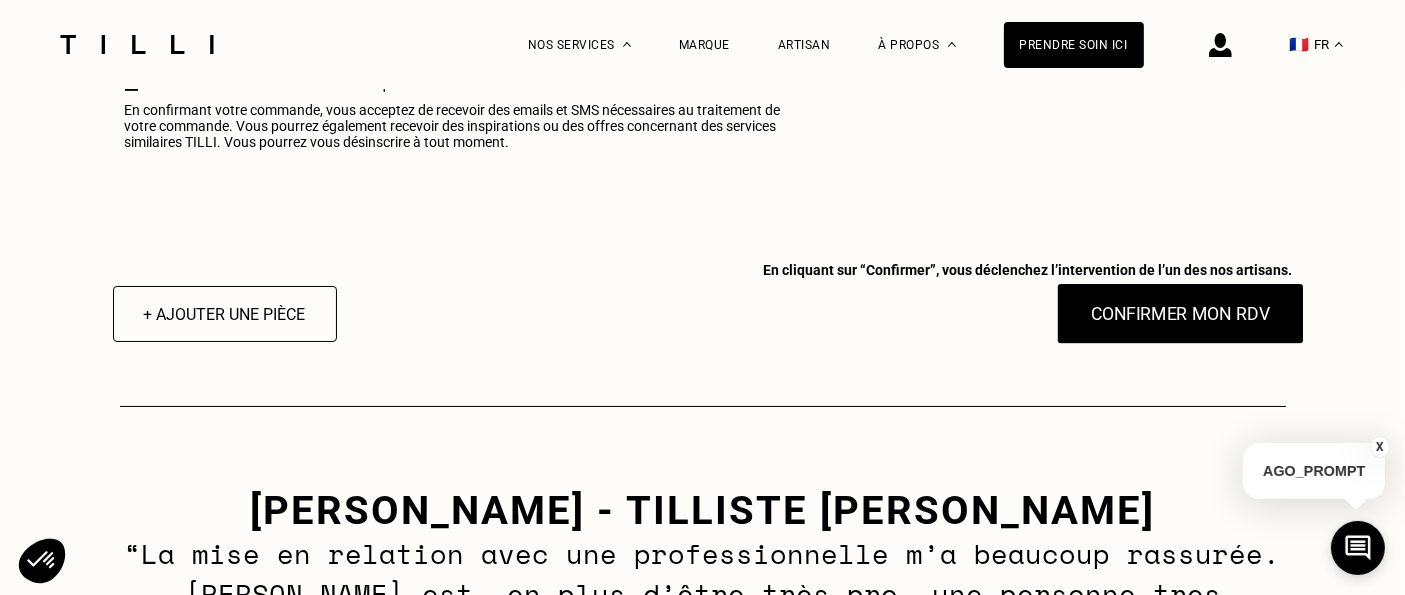 type on "[GEOGRAPHIC_DATA]" 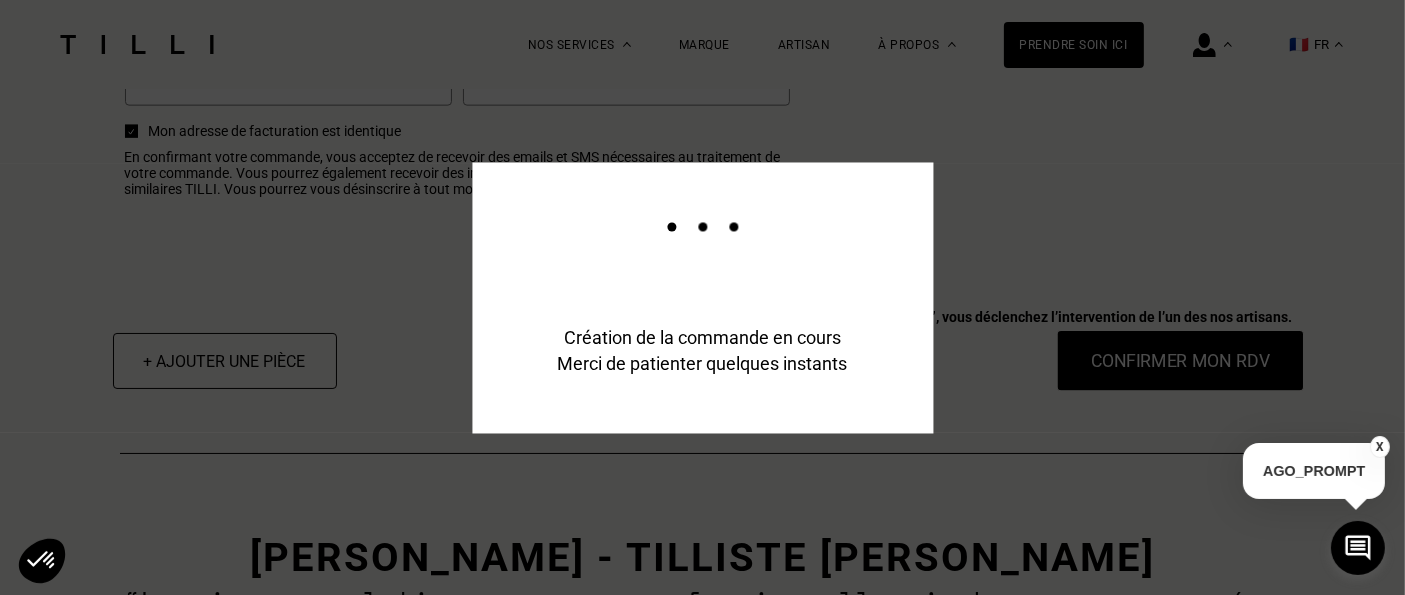 scroll, scrollTop: 2715, scrollLeft: 0, axis: vertical 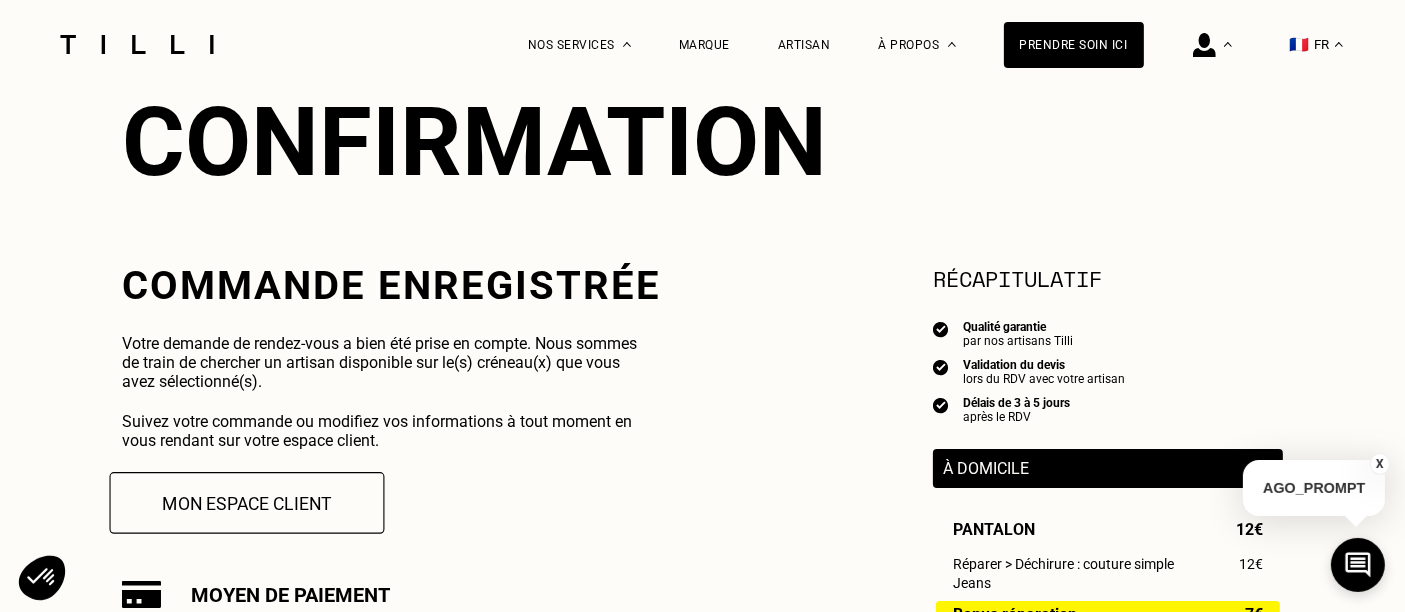 click on "Mon espace client" at bounding box center [247, 503] 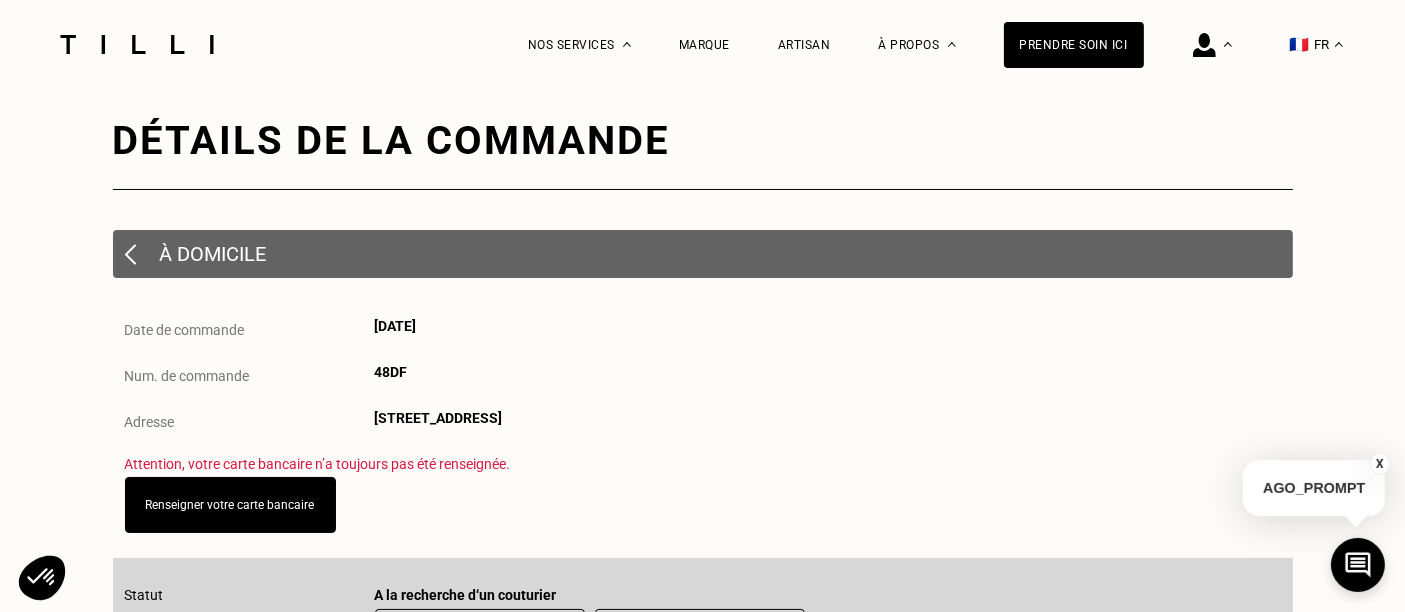 scroll, scrollTop: 0, scrollLeft: 0, axis: both 